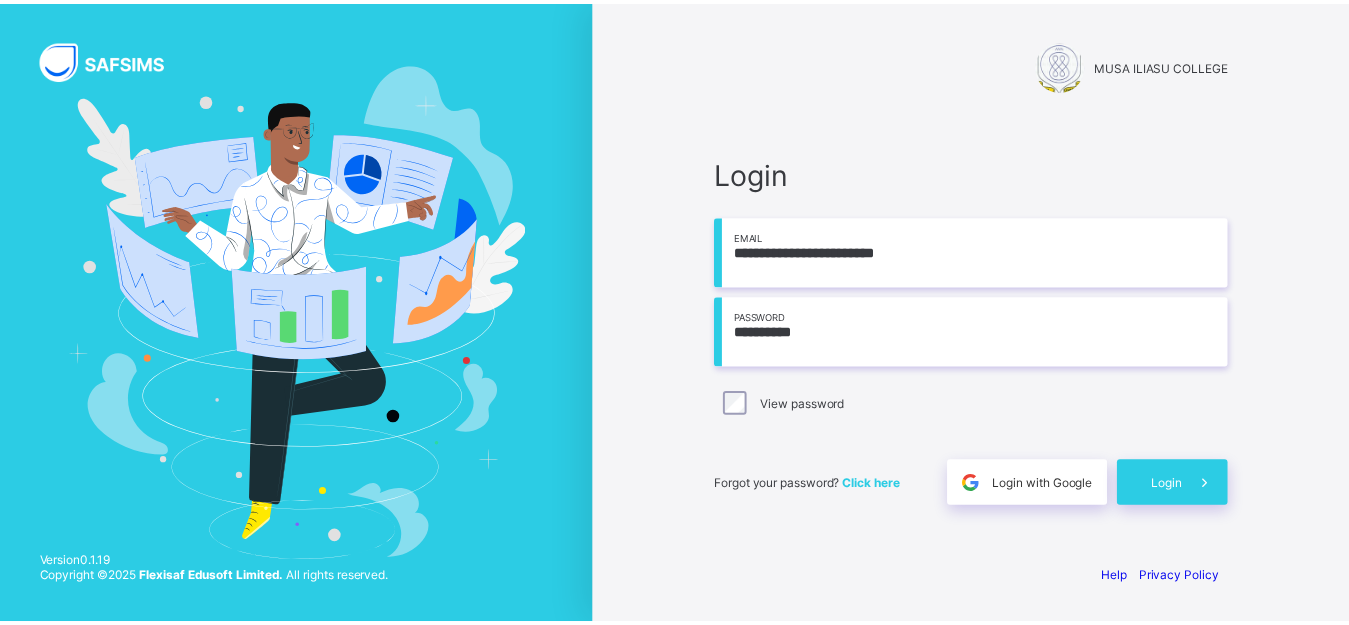 scroll, scrollTop: 0, scrollLeft: 0, axis: both 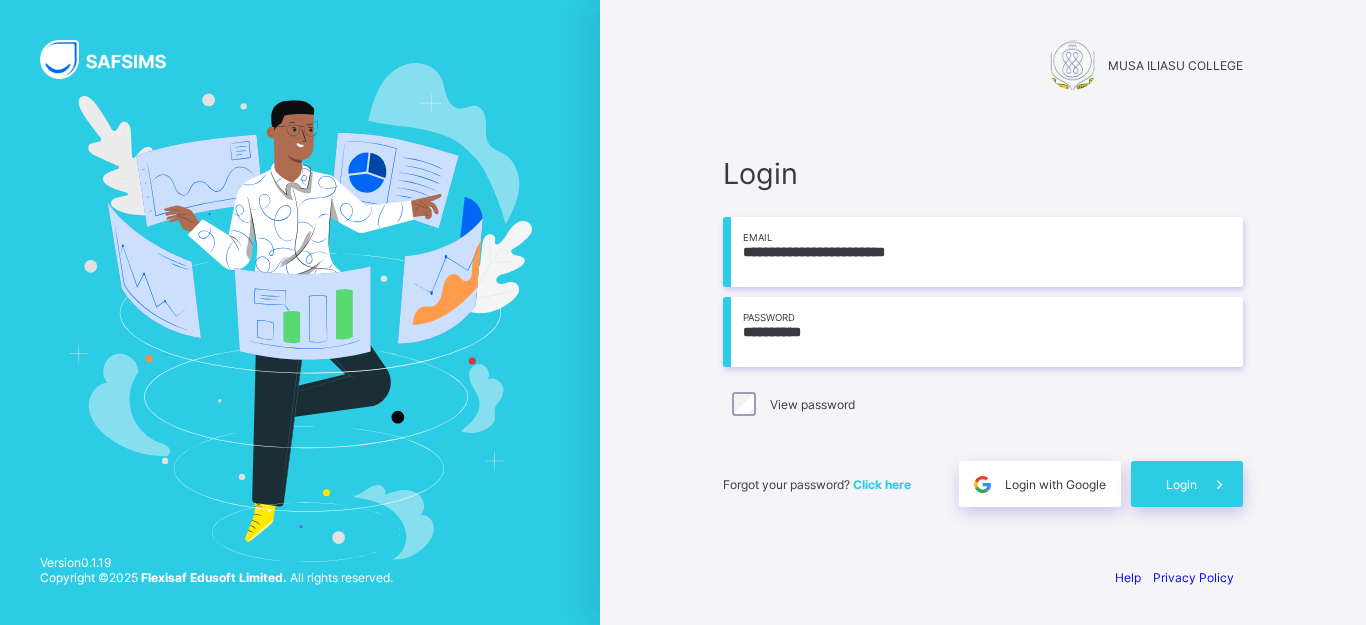 click on "Login" at bounding box center (1187, 484) 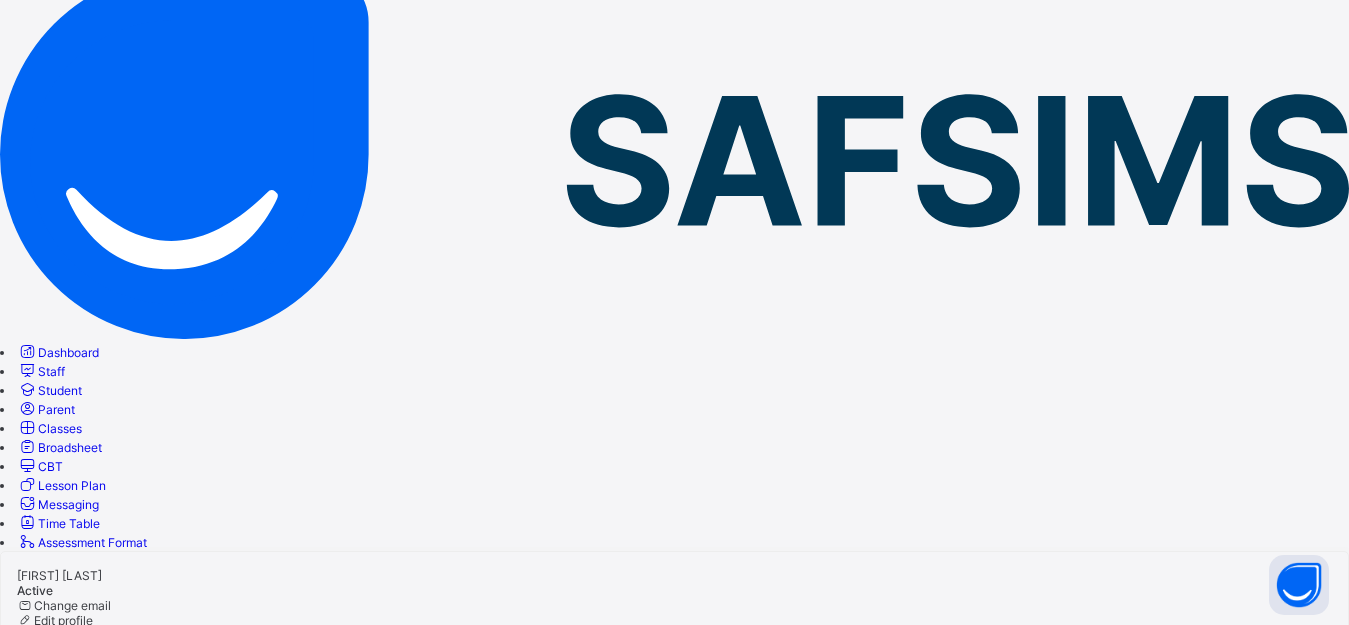 scroll, scrollTop: 137, scrollLeft: 0, axis: vertical 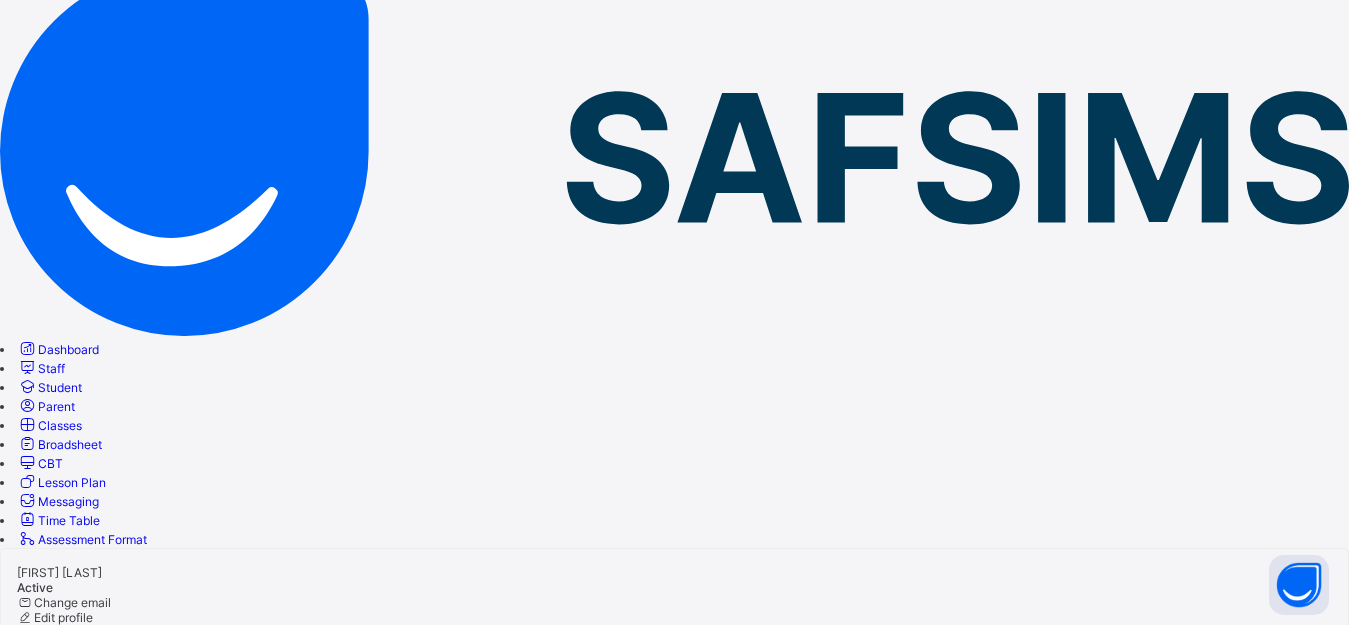 click on "Configuration" at bounding box center (79, 1500) 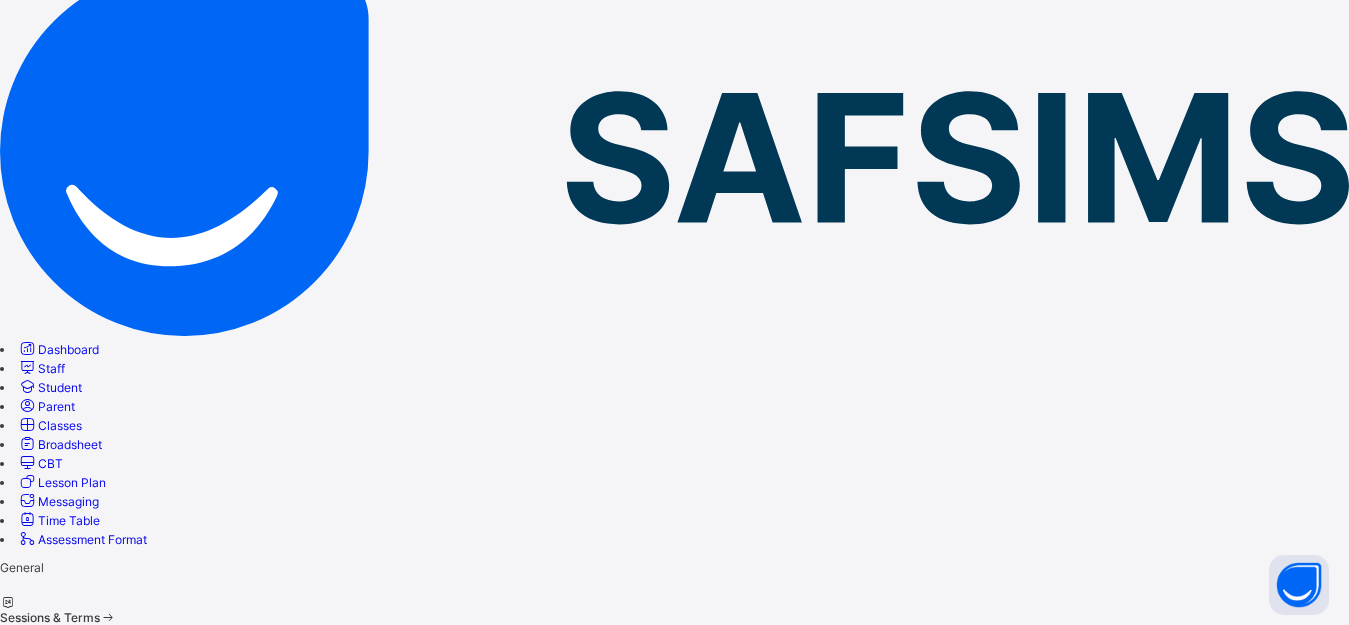 click at bounding box center (674, 936) 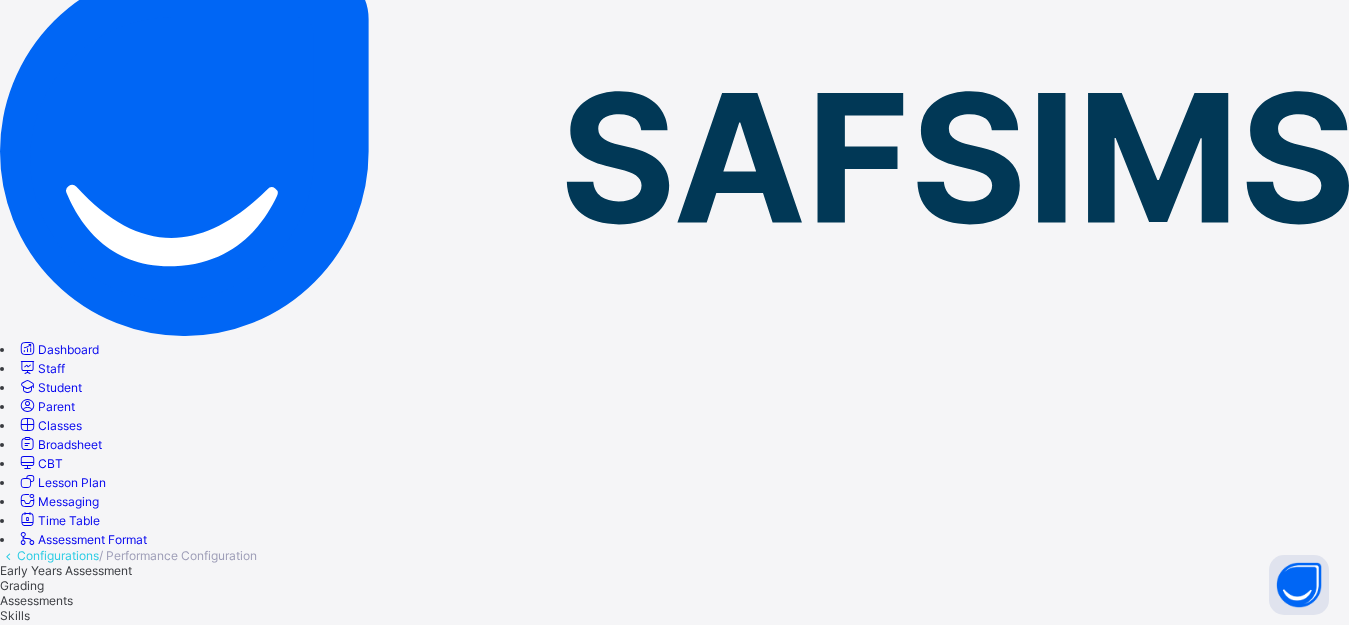 click on "Grading" at bounding box center [22, 585] 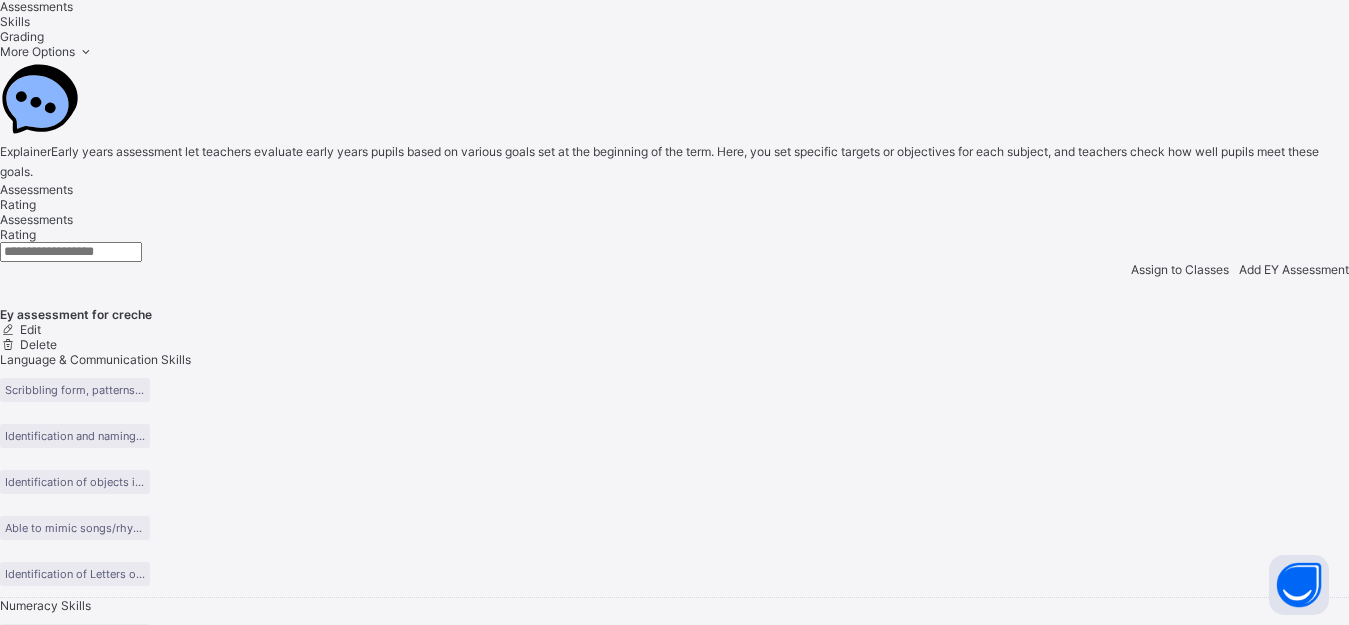 scroll, scrollTop: 737, scrollLeft: 0, axis: vertical 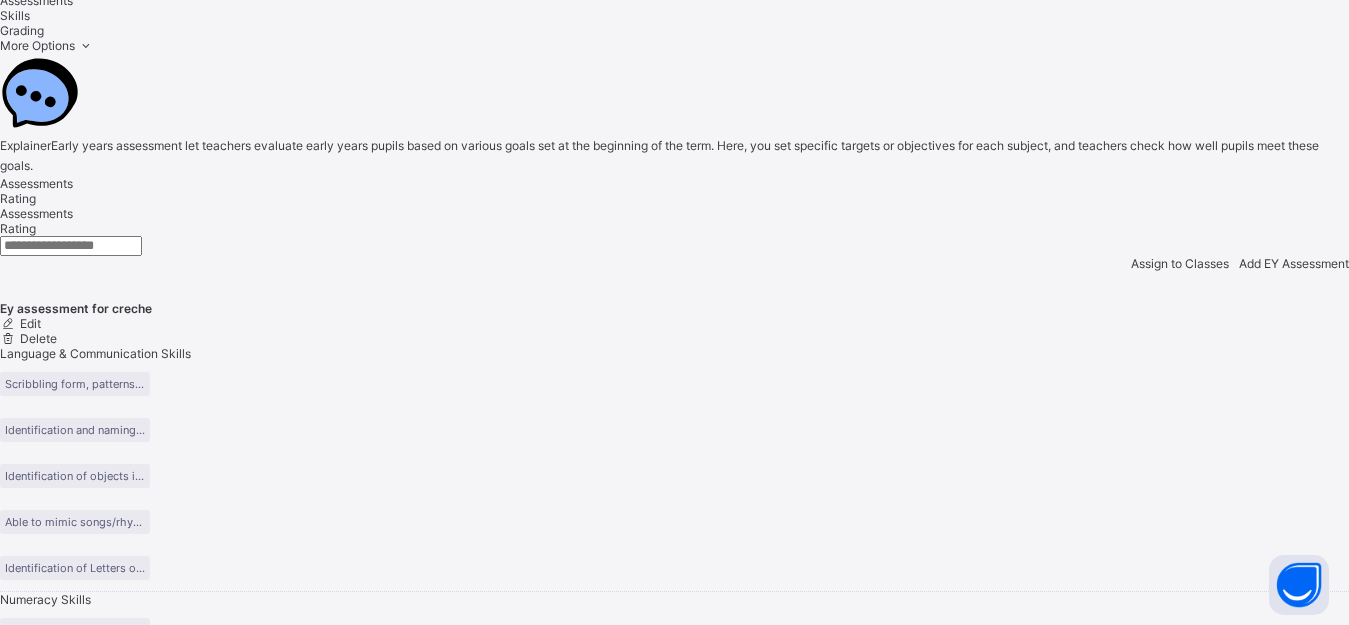 click at bounding box center [8, 5307] 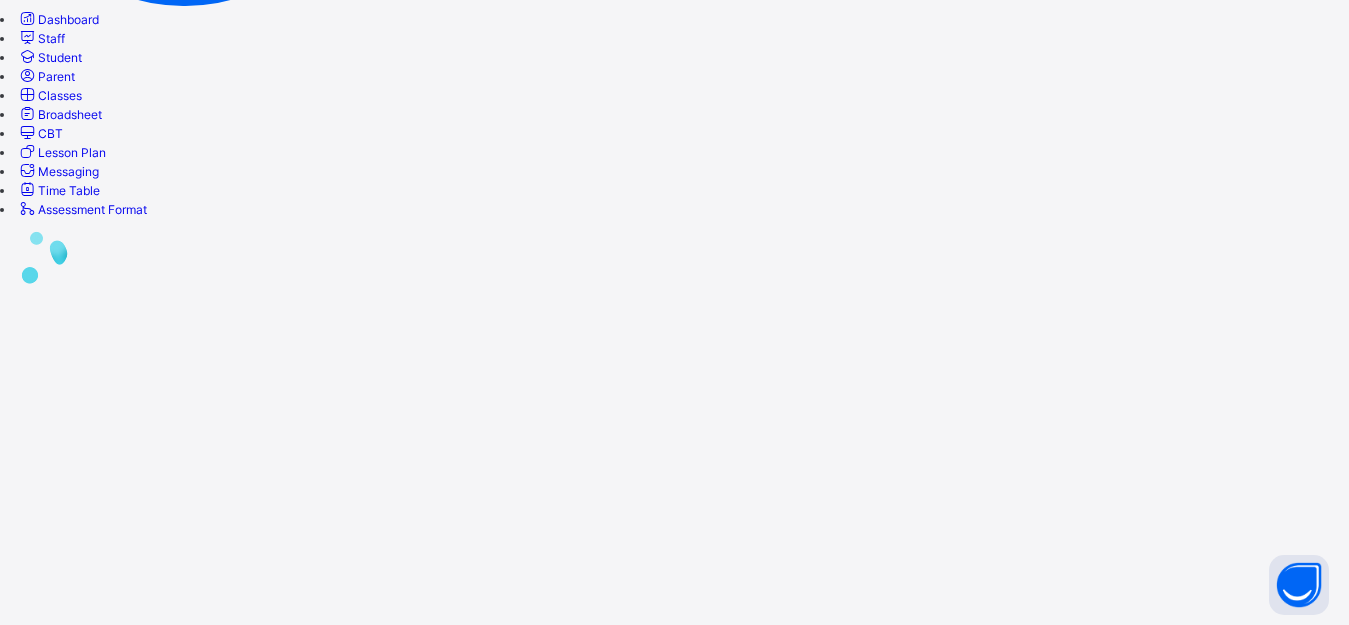 scroll, scrollTop: 0, scrollLeft: 0, axis: both 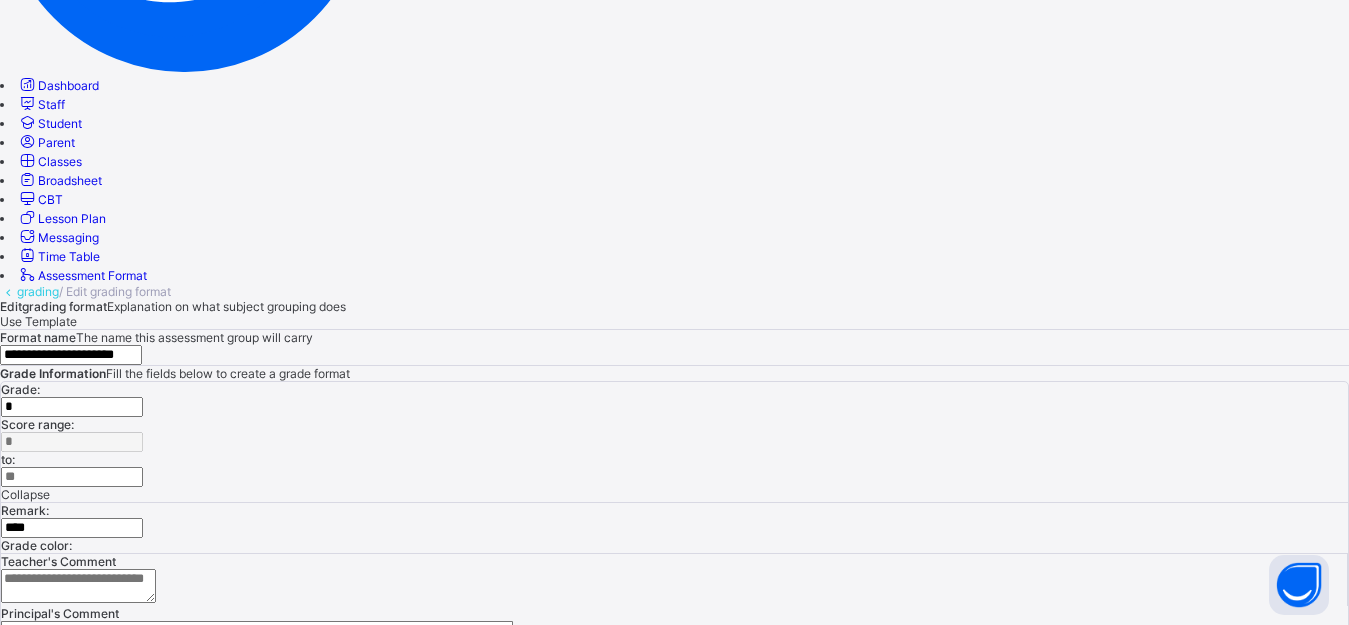 drag, startPoint x: 742, startPoint y: 378, endPoint x: 877, endPoint y: 397, distance: 136.33047 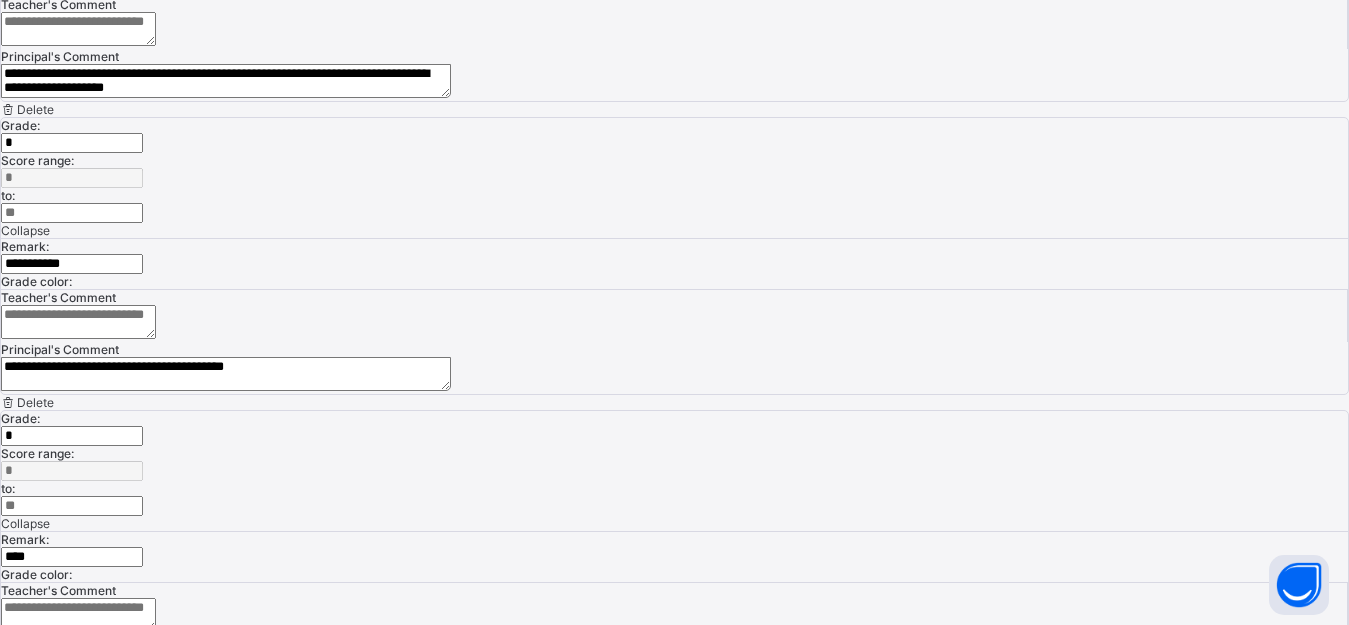 scroll, scrollTop: 1258, scrollLeft: 0, axis: vertical 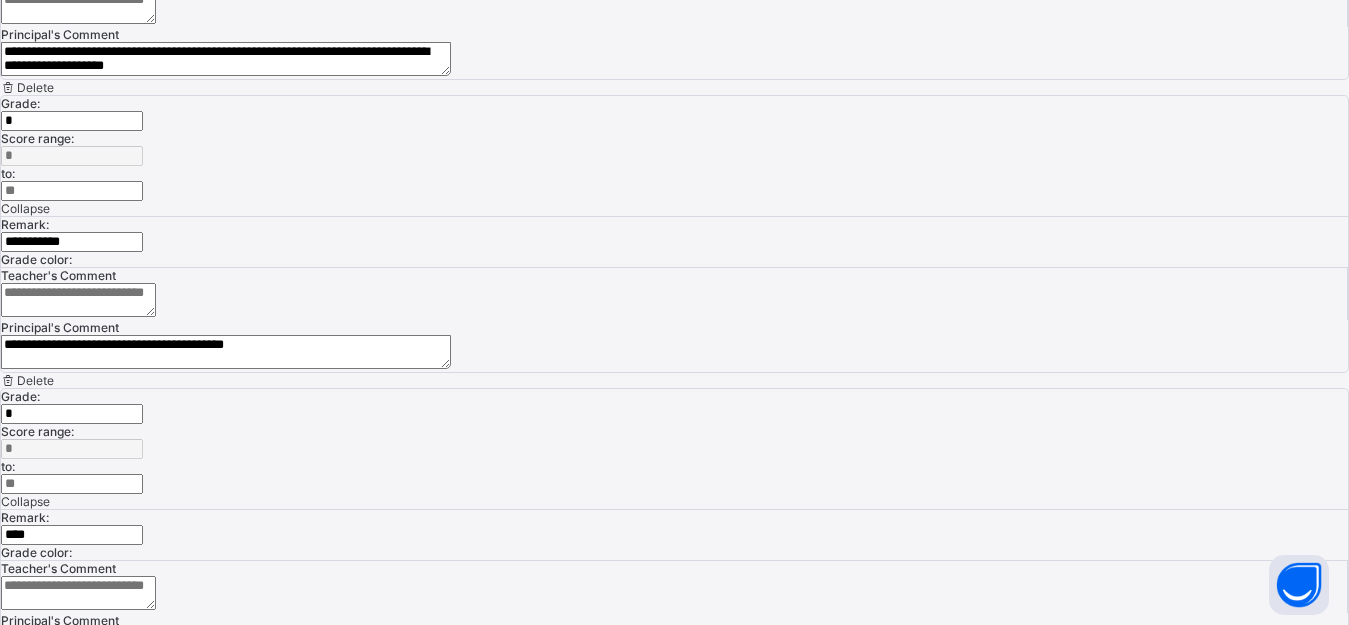 type on "**********" 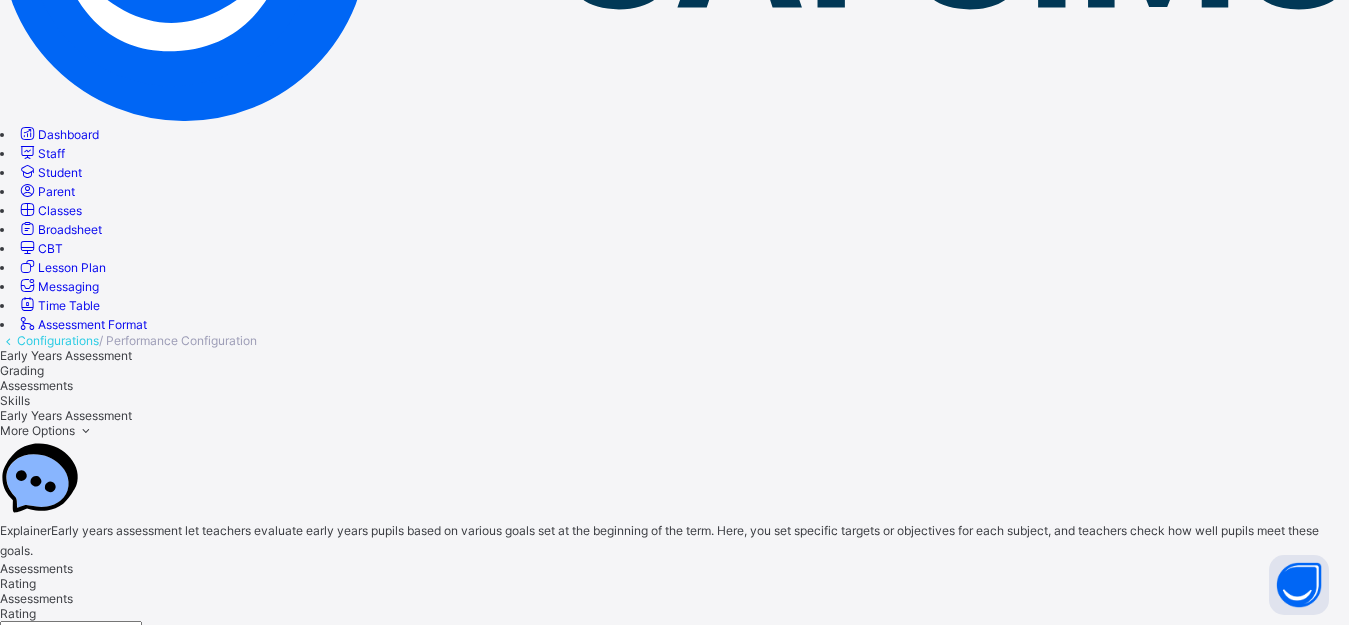 scroll, scrollTop: 1258, scrollLeft: 0, axis: vertical 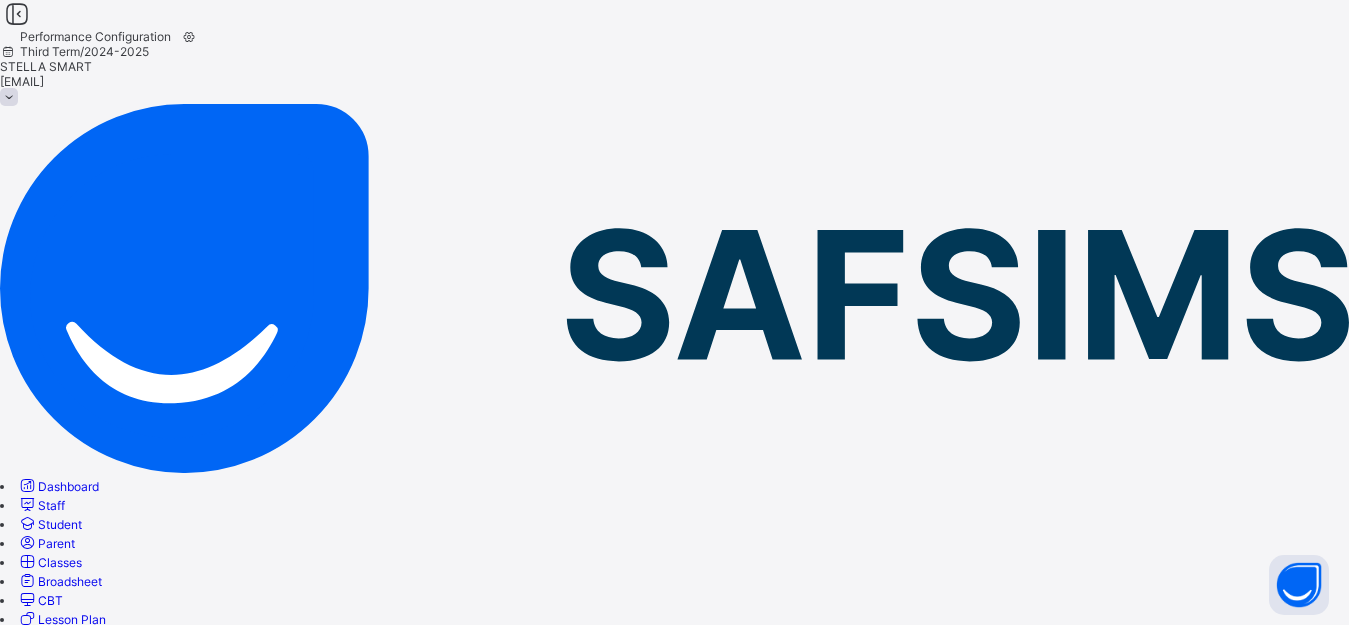 click on "Grading" at bounding box center [22, 722] 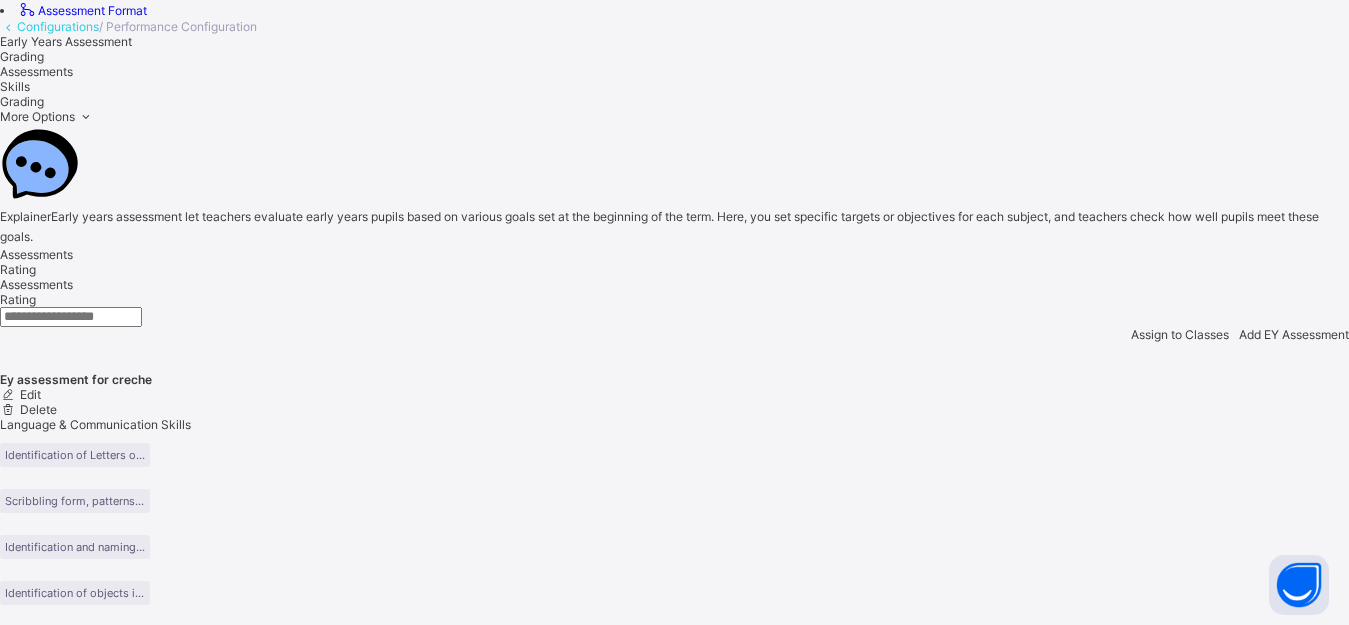 scroll, scrollTop: 737, scrollLeft: 0, axis: vertical 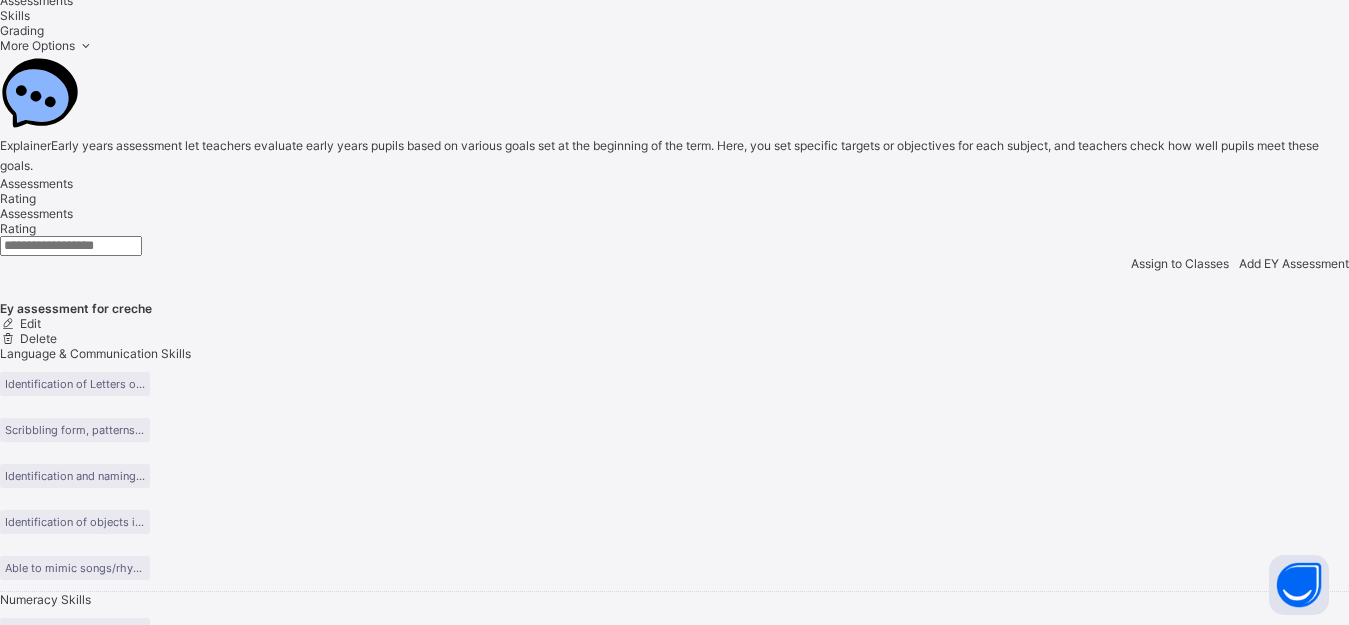 click at bounding box center (8, 5307) 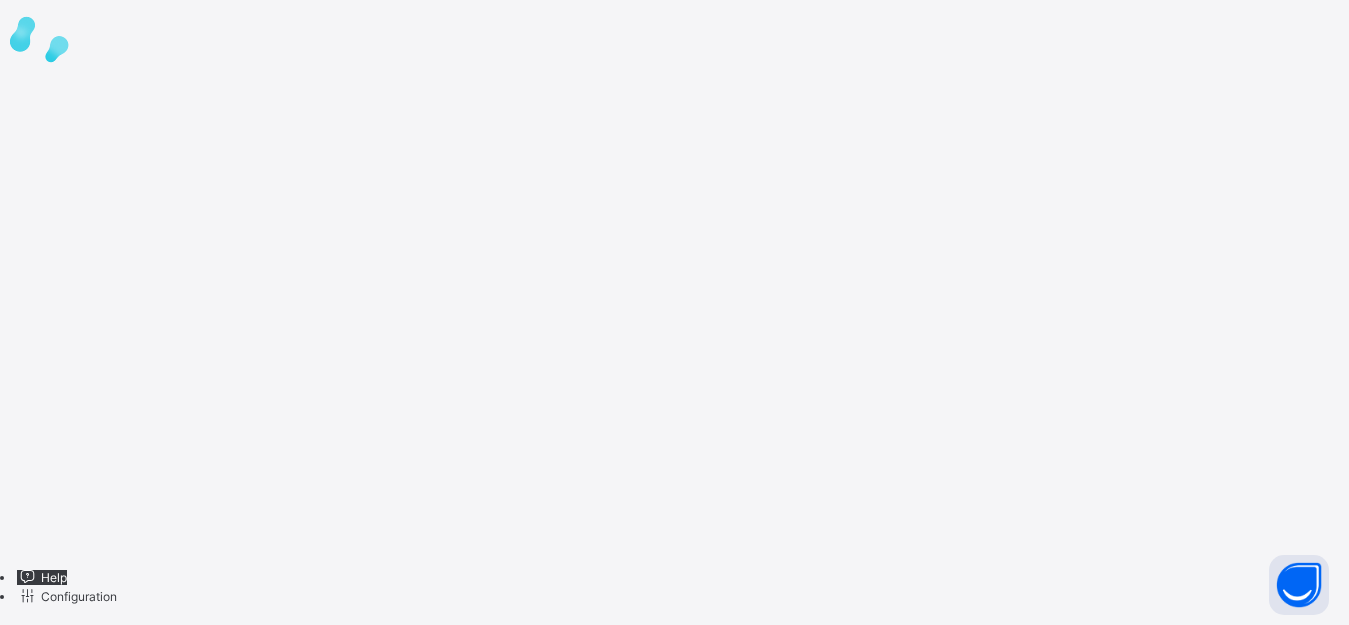 scroll, scrollTop: 0, scrollLeft: 0, axis: both 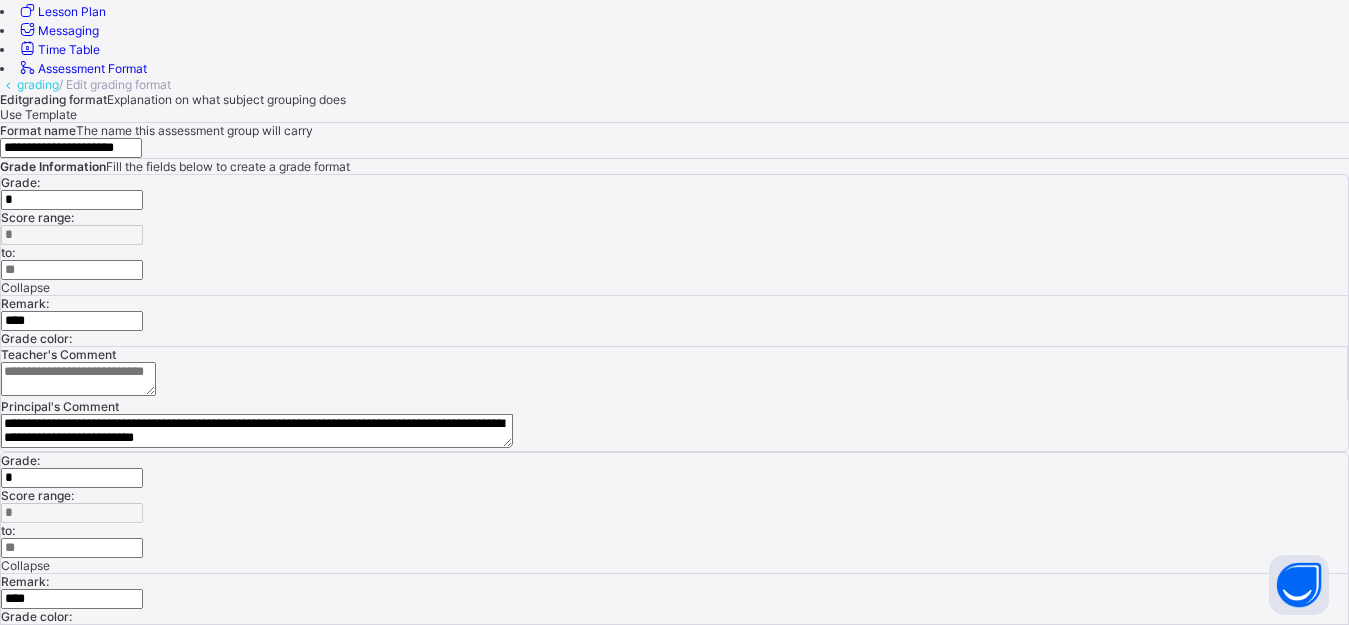 drag, startPoint x: 741, startPoint y: 398, endPoint x: 1083, endPoint y: 411, distance: 342.24698 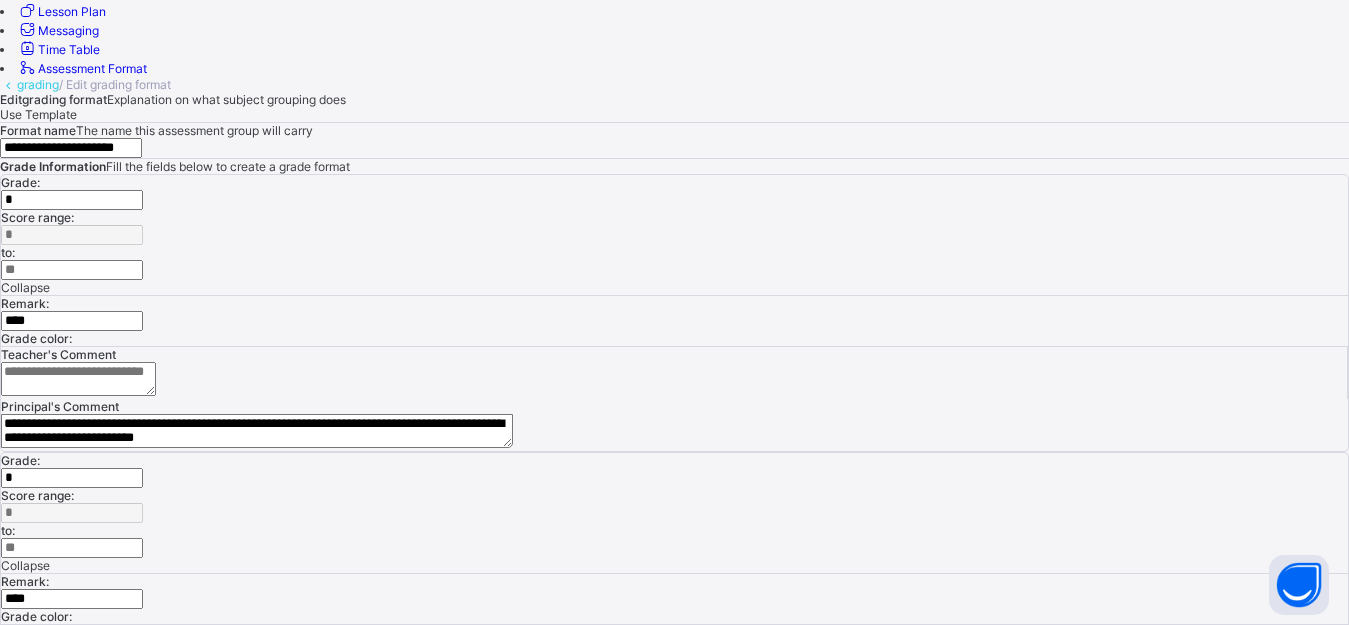 click on "**********" at bounding box center [226, 1002] 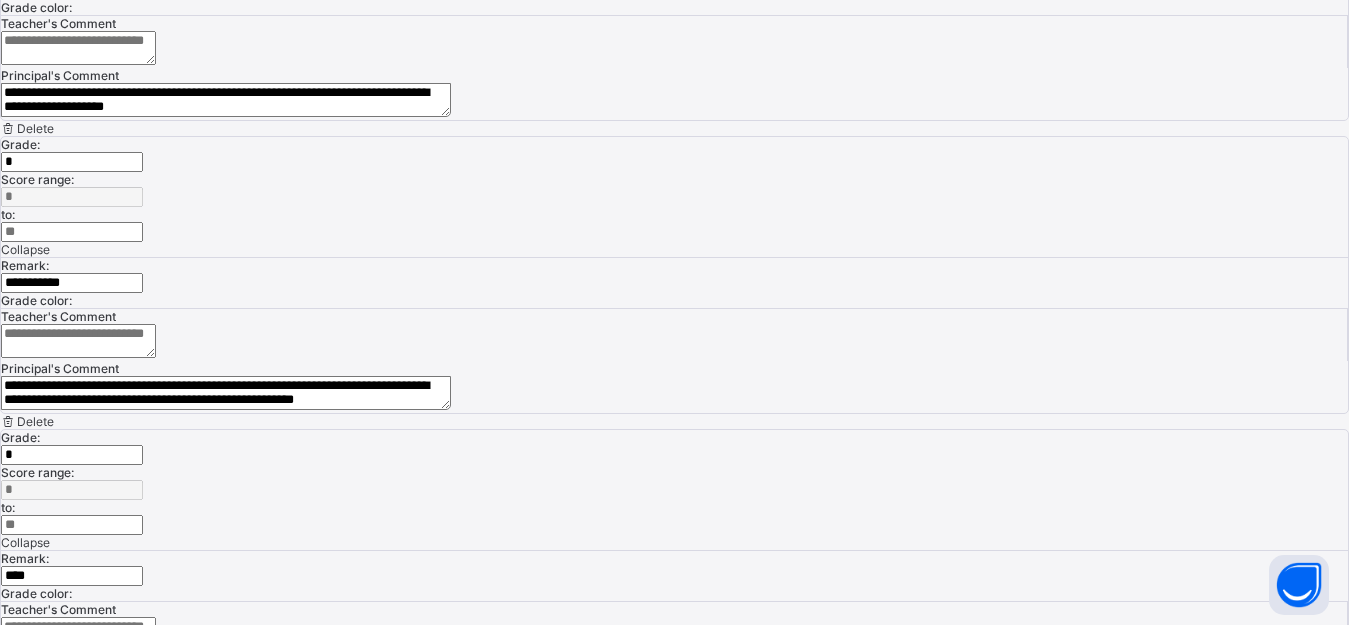 scroll, scrollTop: 1258, scrollLeft: 0, axis: vertical 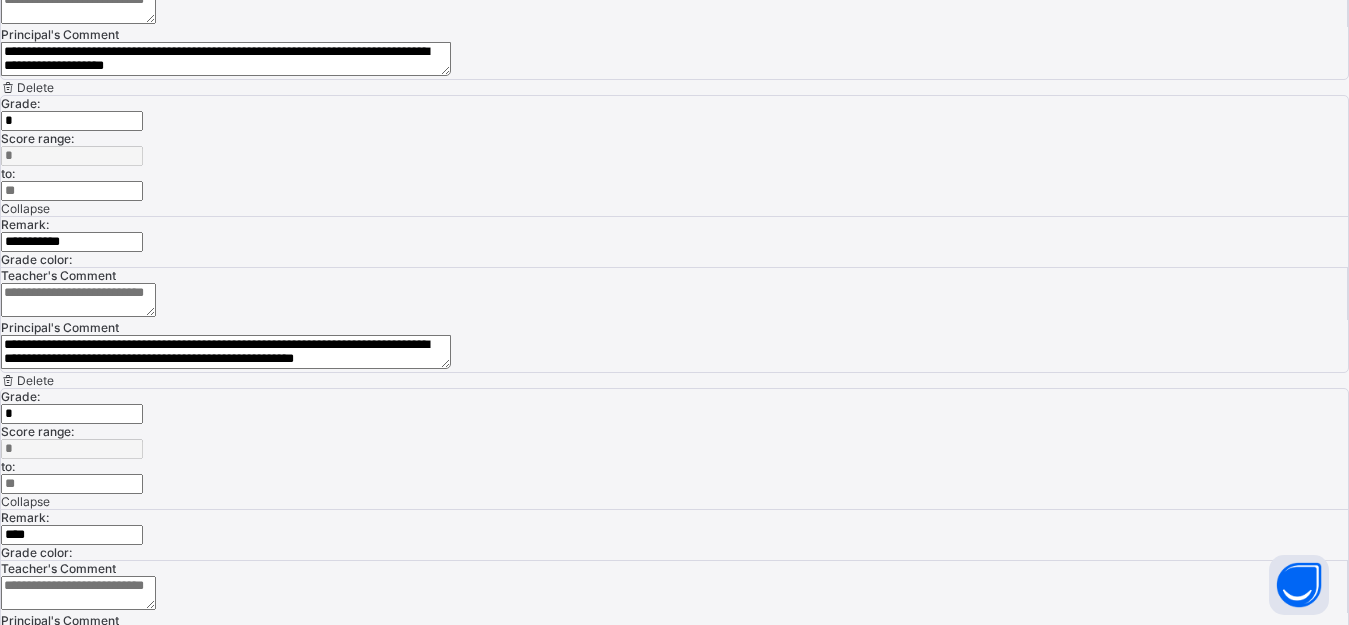 type on "**********" 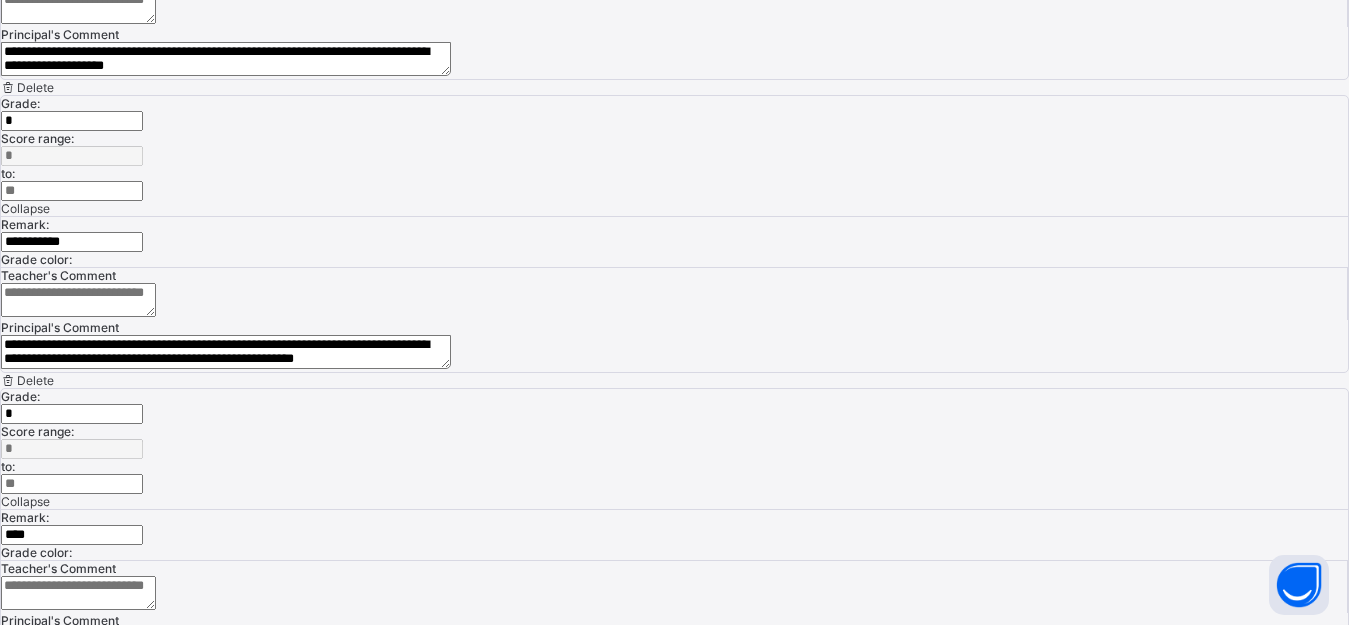 click on "Save changes" at bounding box center (40, 1290) 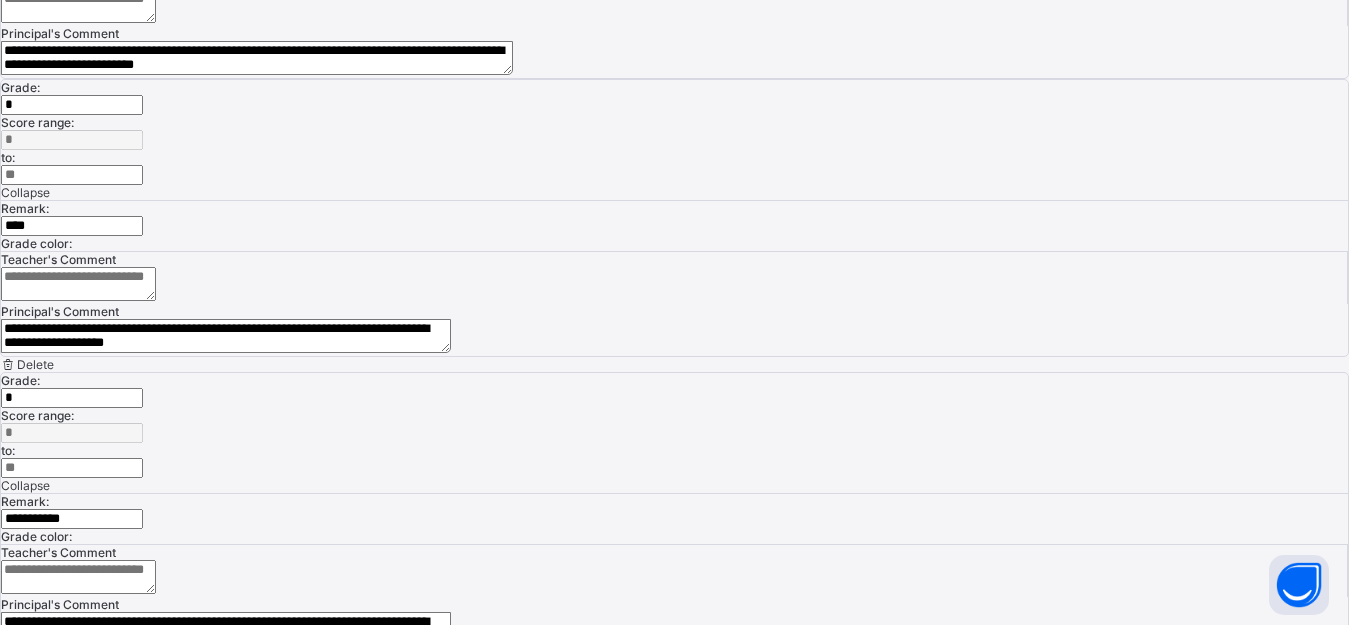 scroll, scrollTop: 924, scrollLeft: 0, axis: vertical 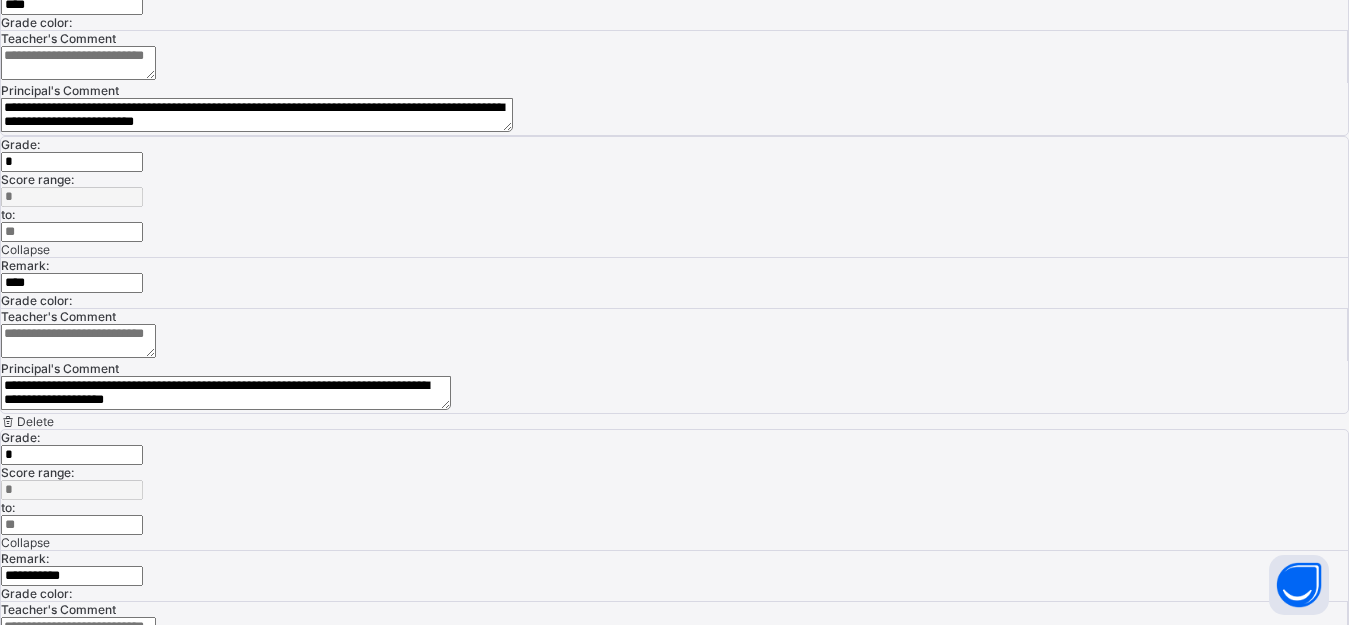 click on "**********" at bounding box center (226, 979) 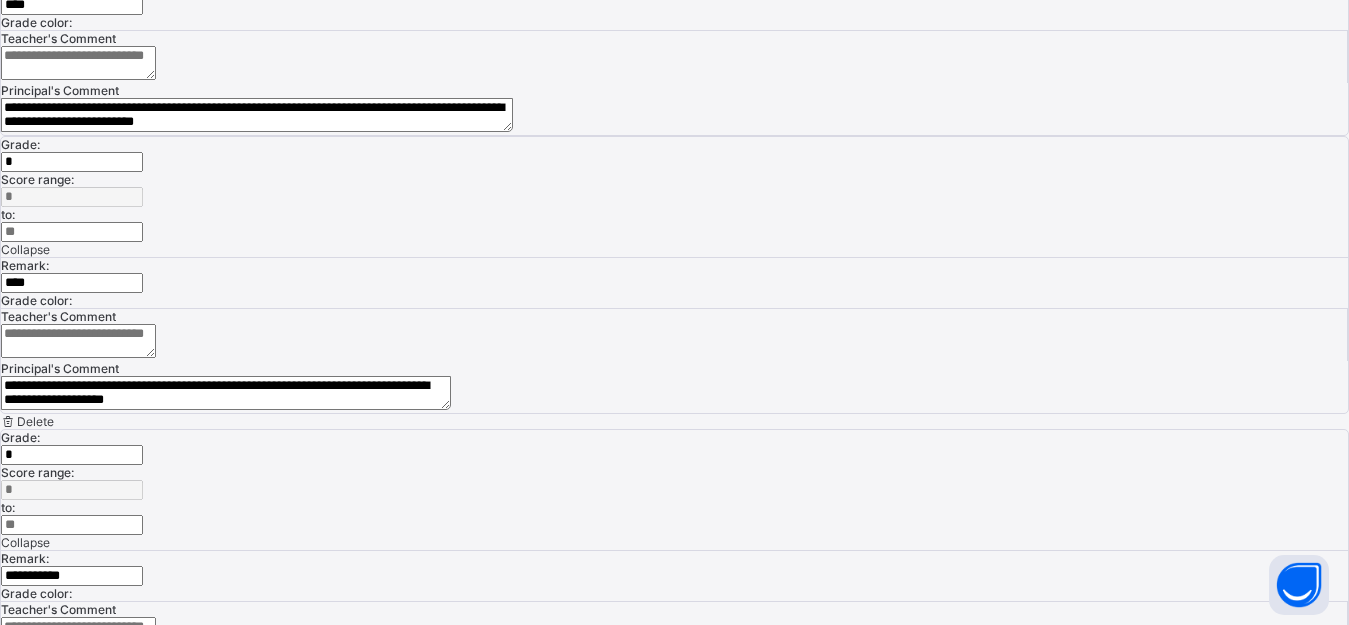 type on "**********" 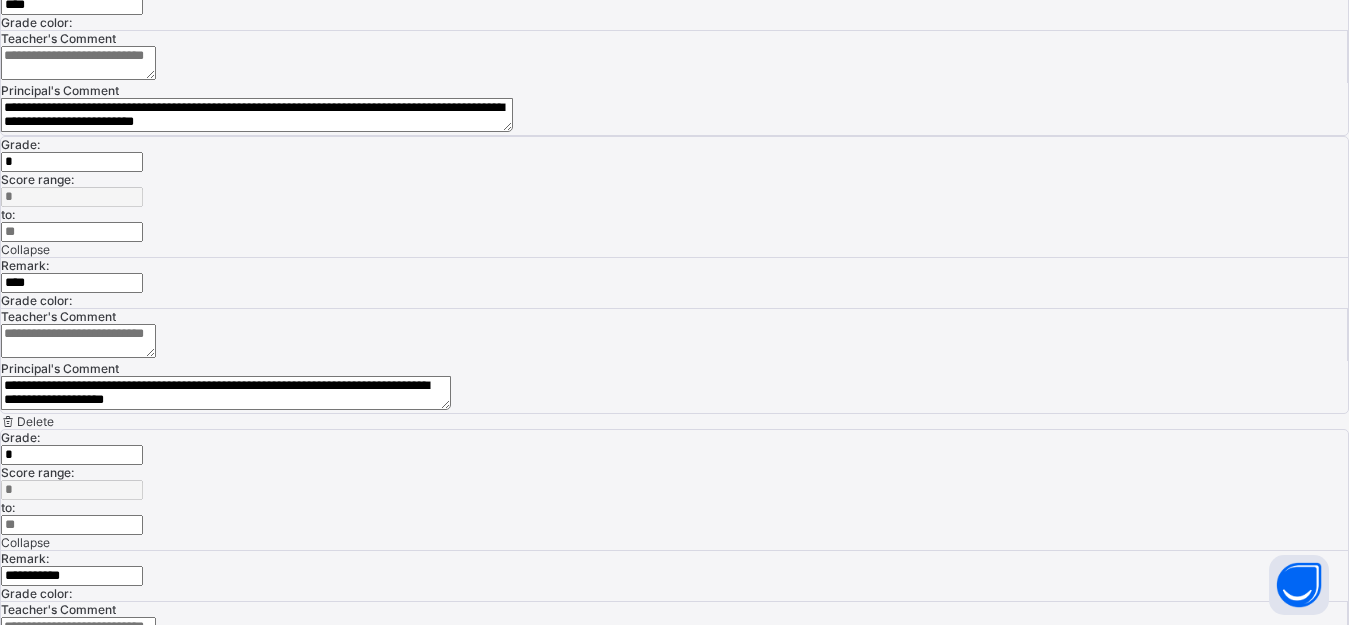 click on "**********" at bounding box center (226, 979) 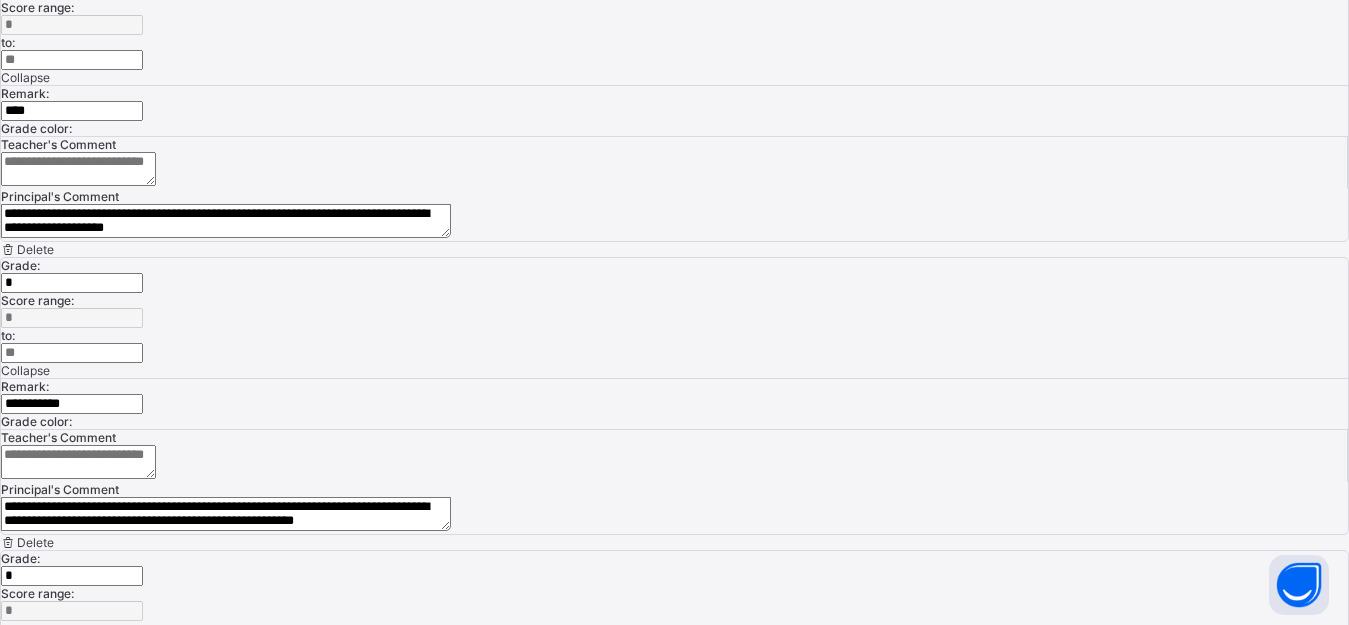scroll, scrollTop: 1258, scrollLeft: 0, axis: vertical 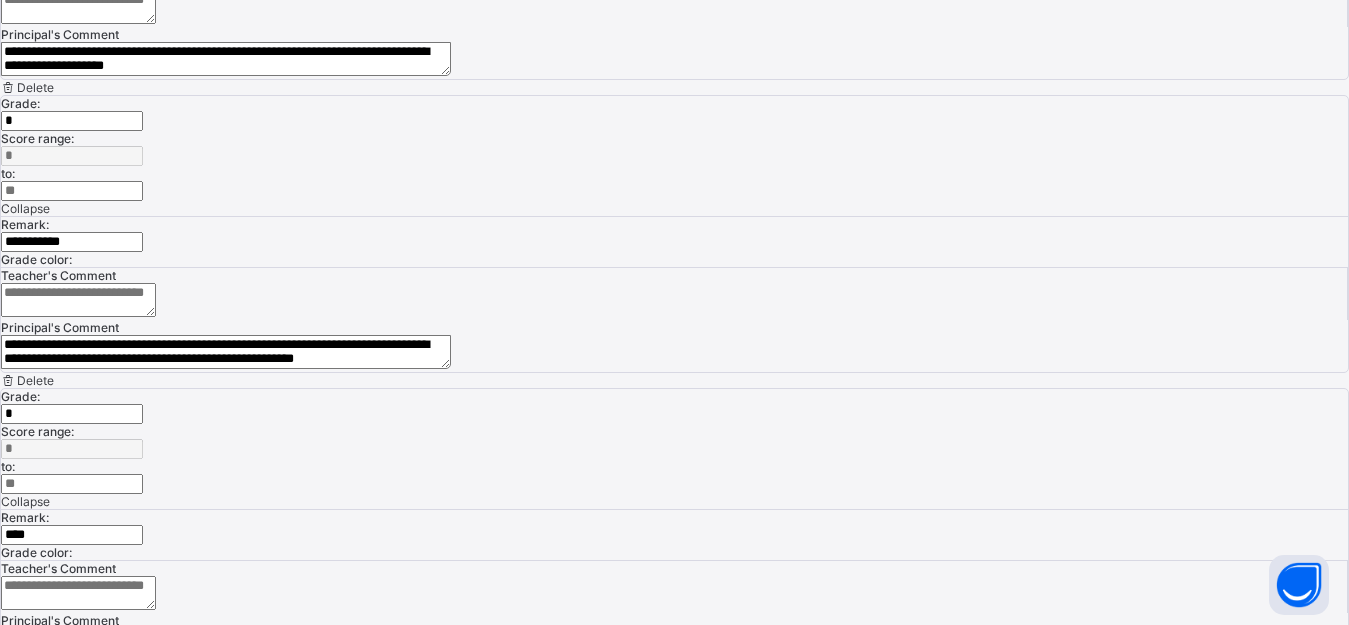 click on "Save changes" at bounding box center [40, 1290] 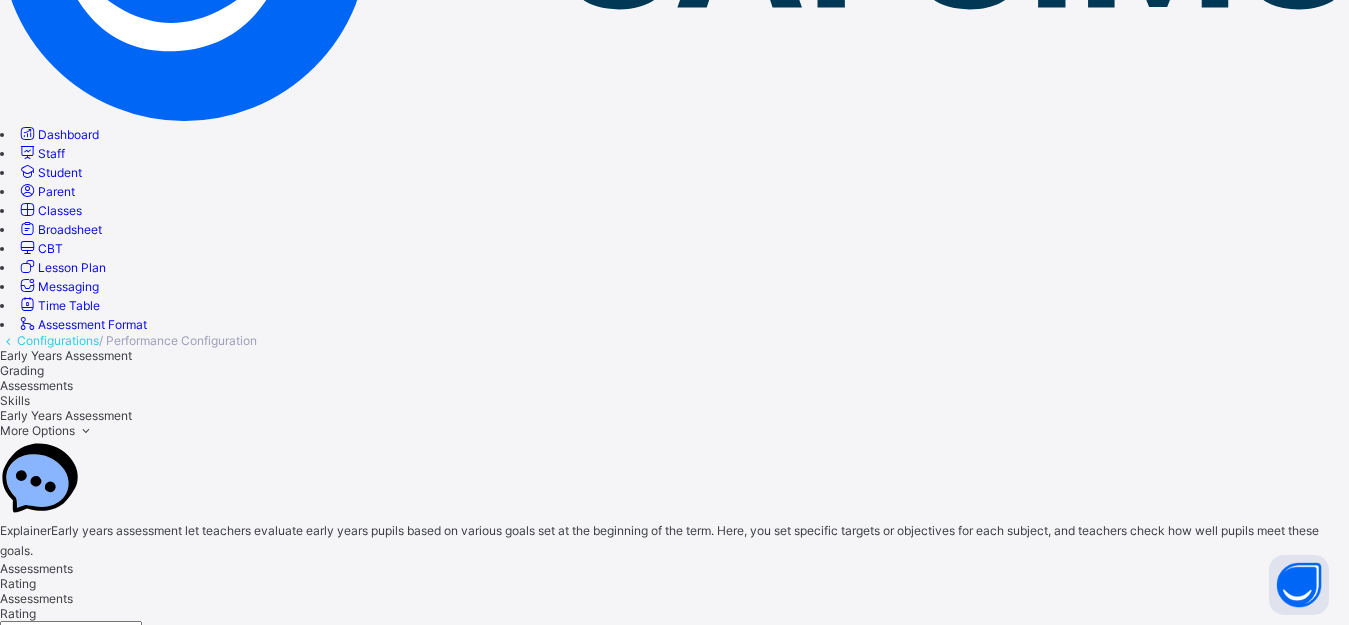 scroll, scrollTop: 1258, scrollLeft: 0, axis: vertical 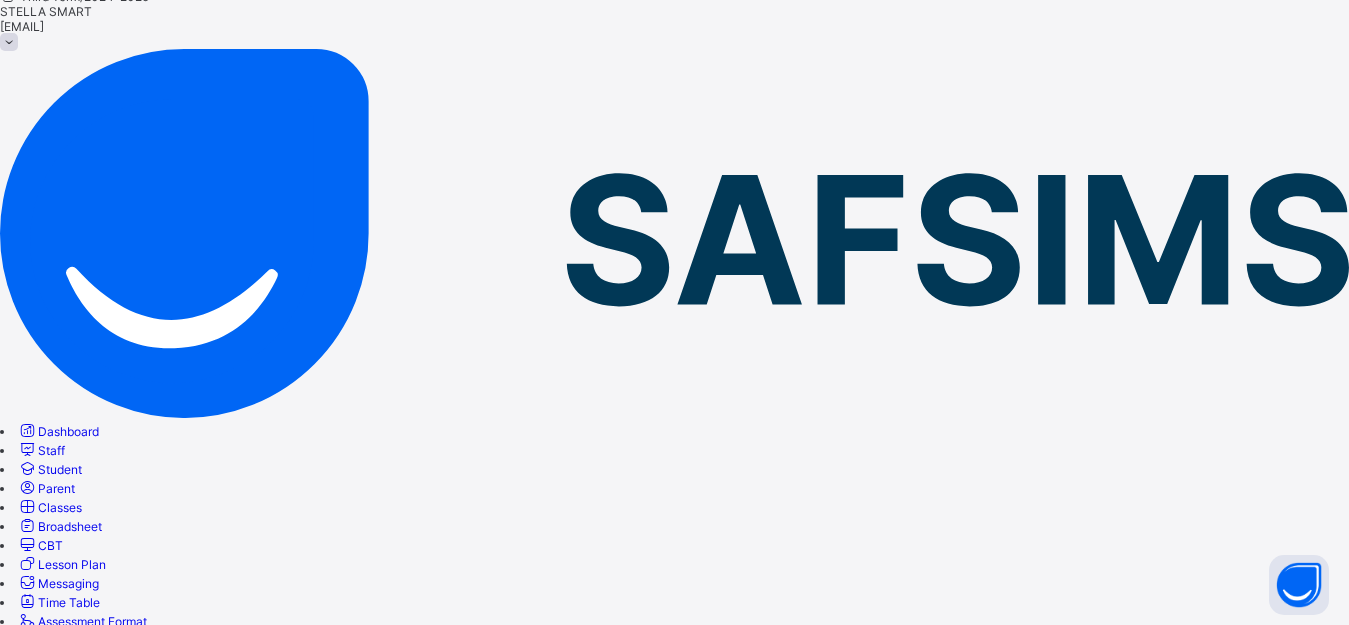 click on "Grading" at bounding box center (22, 667) 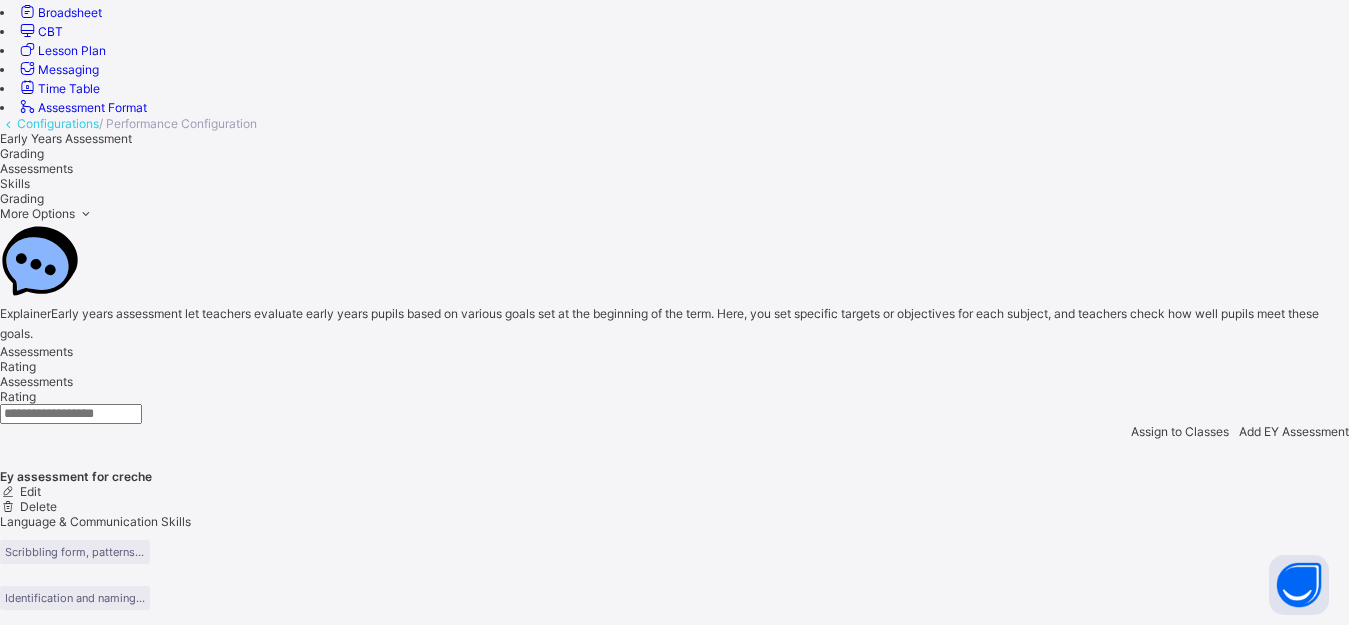 scroll, scrollTop: 737, scrollLeft: 0, axis: vertical 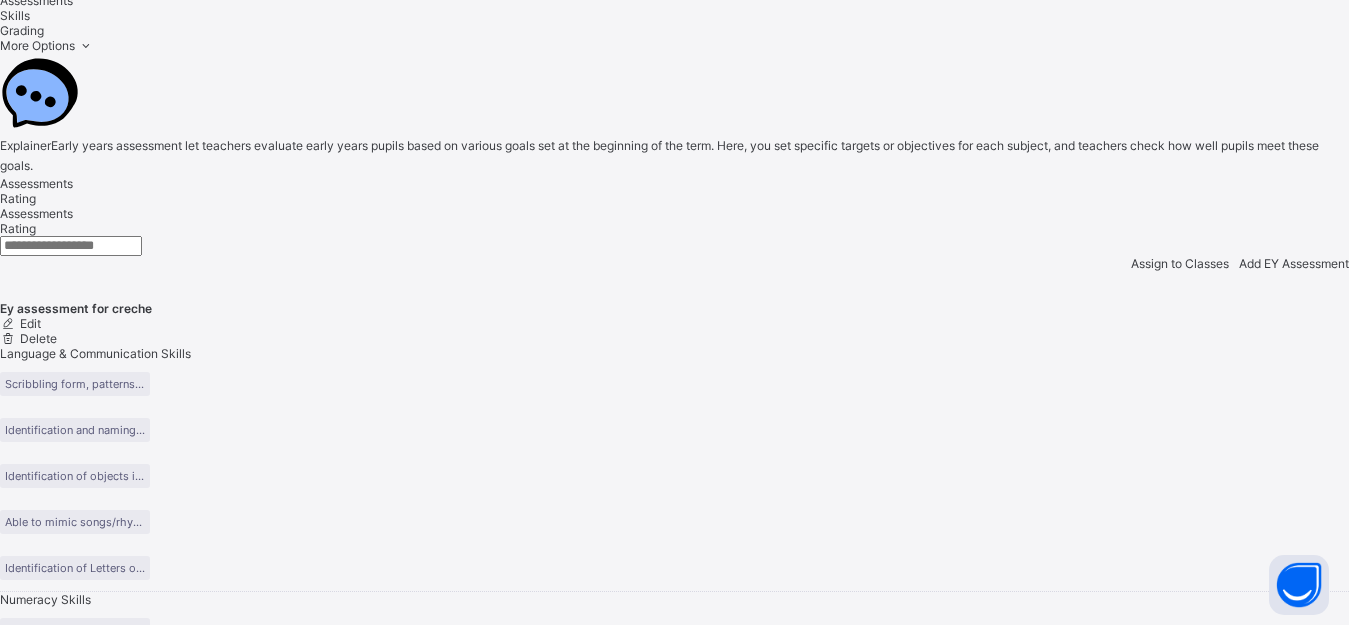 click at bounding box center (674, 5307) 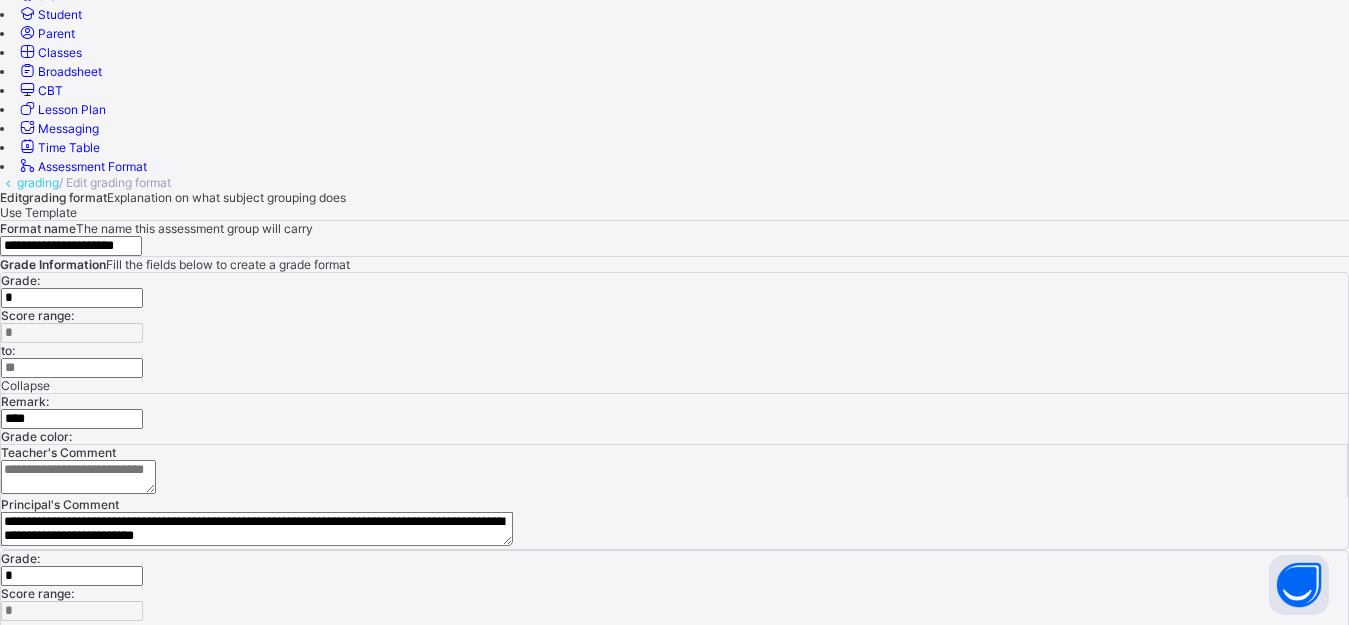 scroll, scrollTop: 519, scrollLeft: 0, axis: vertical 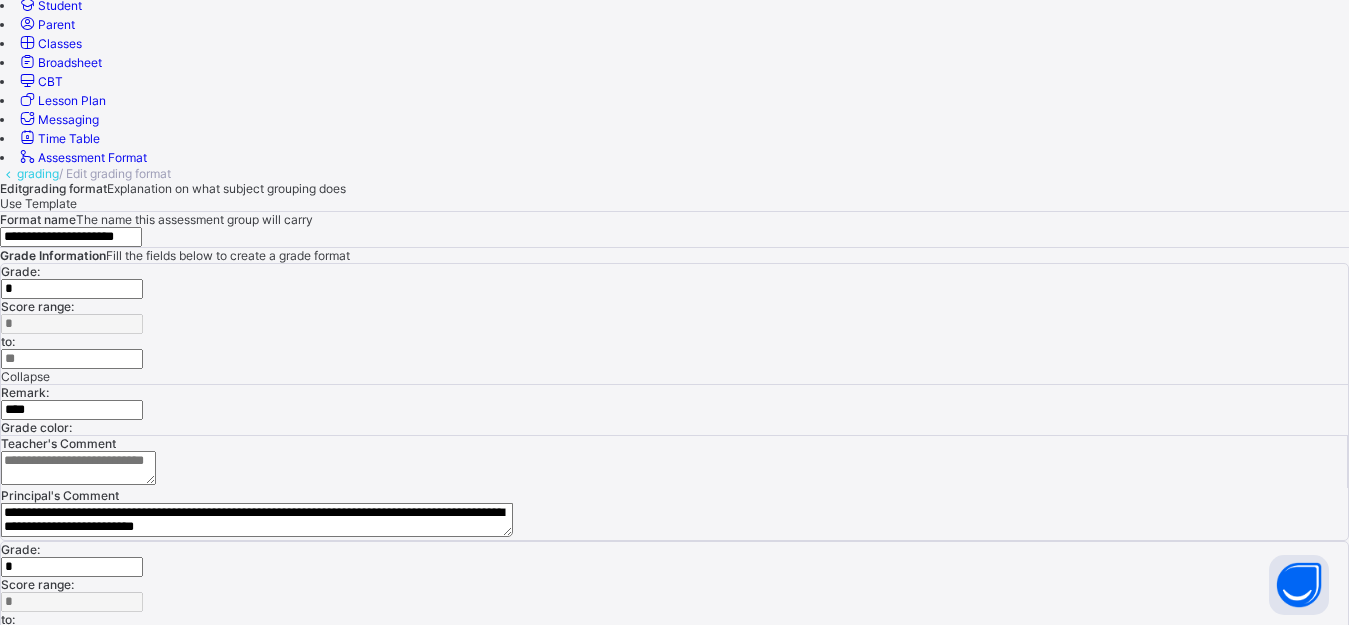 drag, startPoint x: 744, startPoint y: 483, endPoint x: 1070, endPoint y: 473, distance: 326.15335 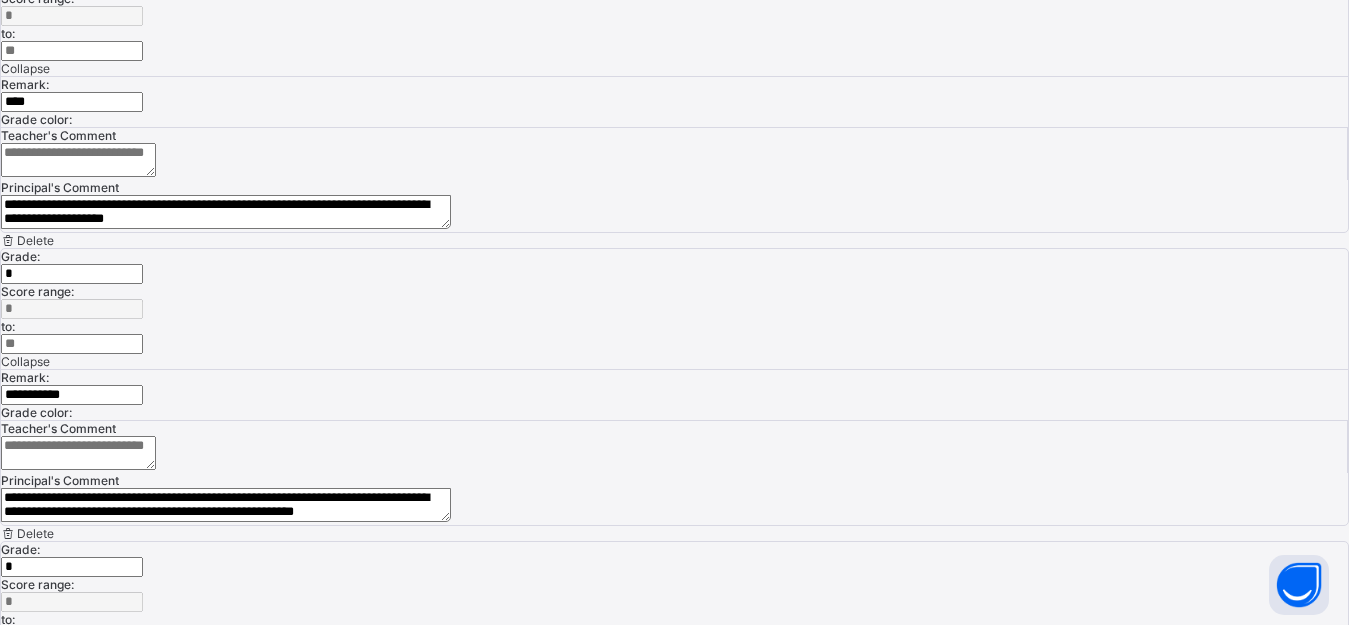 scroll, scrollTop: 1258, scrollLeft: 0, axis: vertical 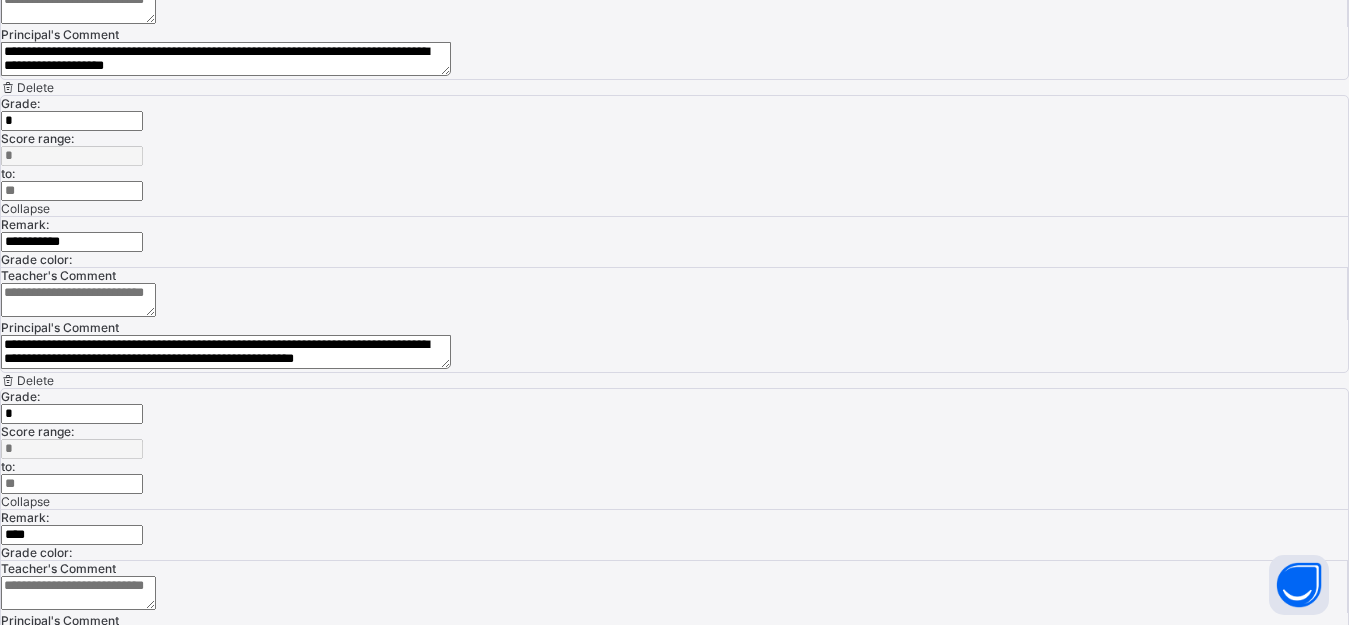 click on "Save changes" at bounding box center (40, 1290) 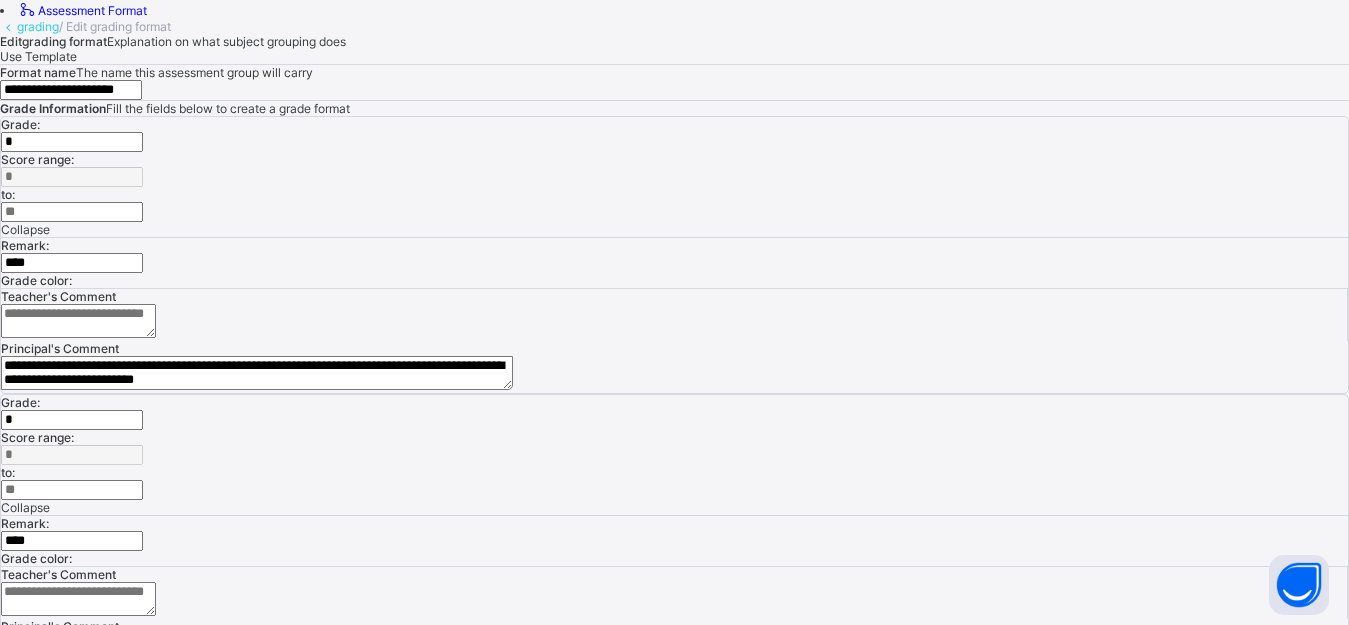 scroll, scrollTop: 662, scrollLeft: 0, axis: vertical 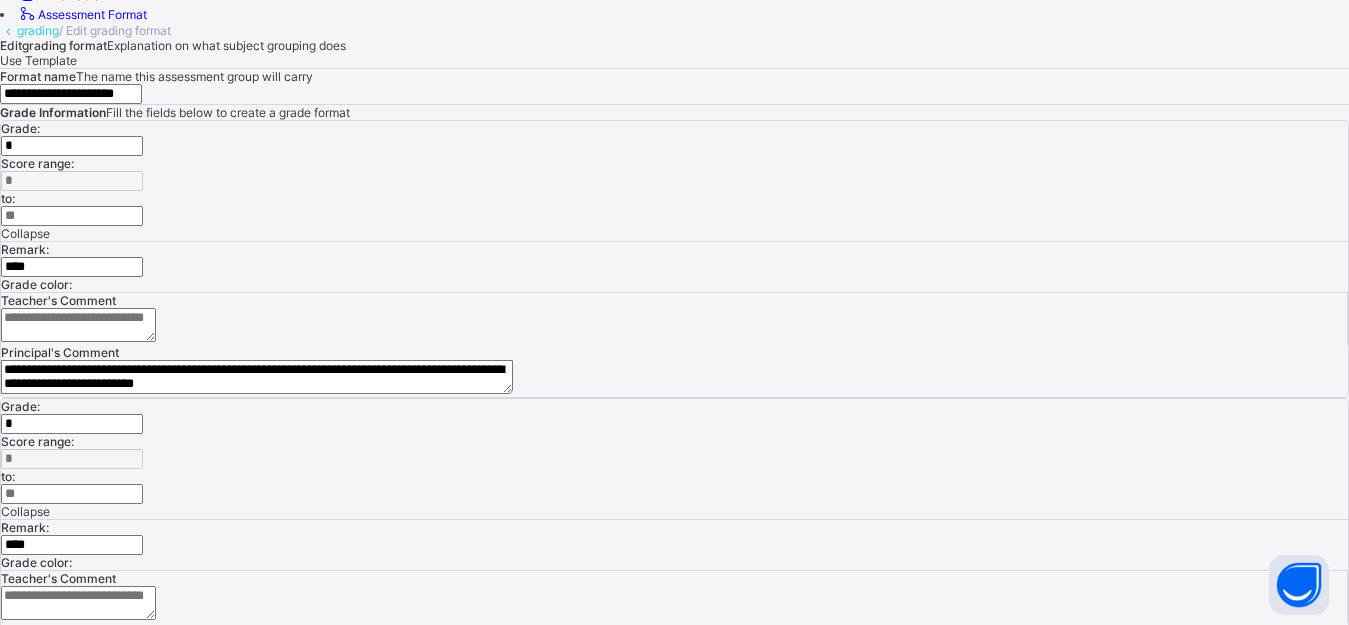 click on "**********" at bounding box center (226, 948) 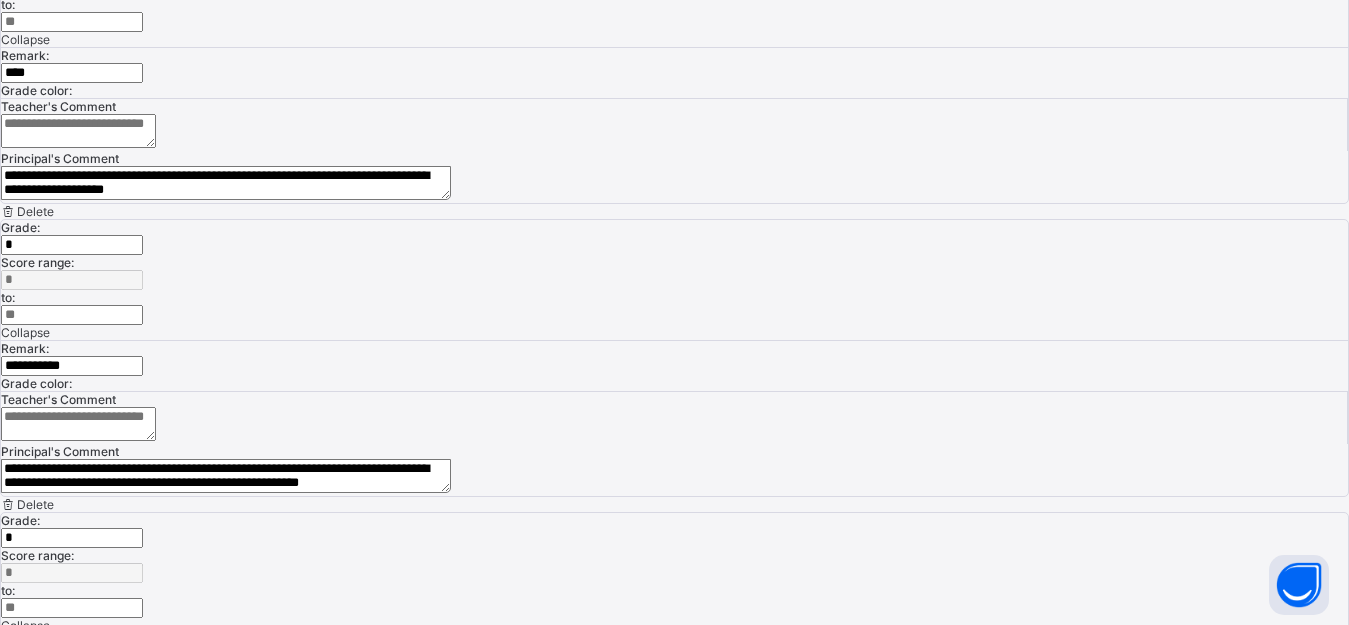 scroll, scrollTop: 1258, scrollLeft: 0, axis: vertical 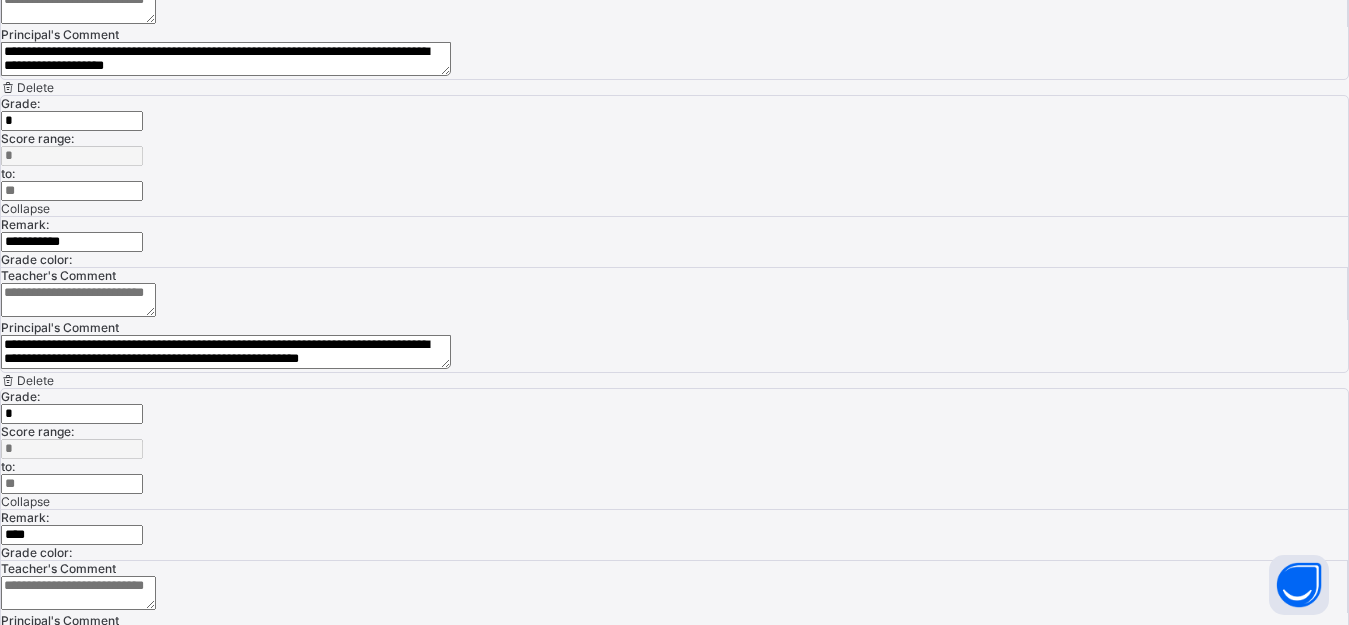 type on "**********" 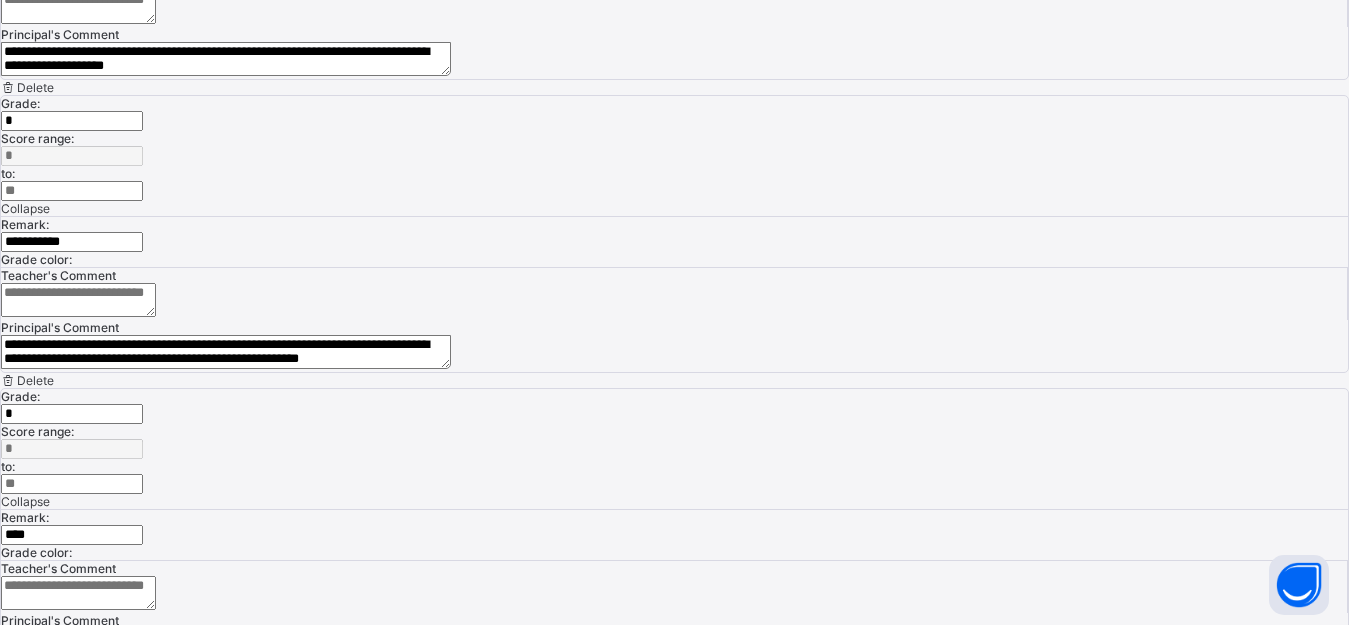 click on "Save changes" at bounding box center (674, 1290) 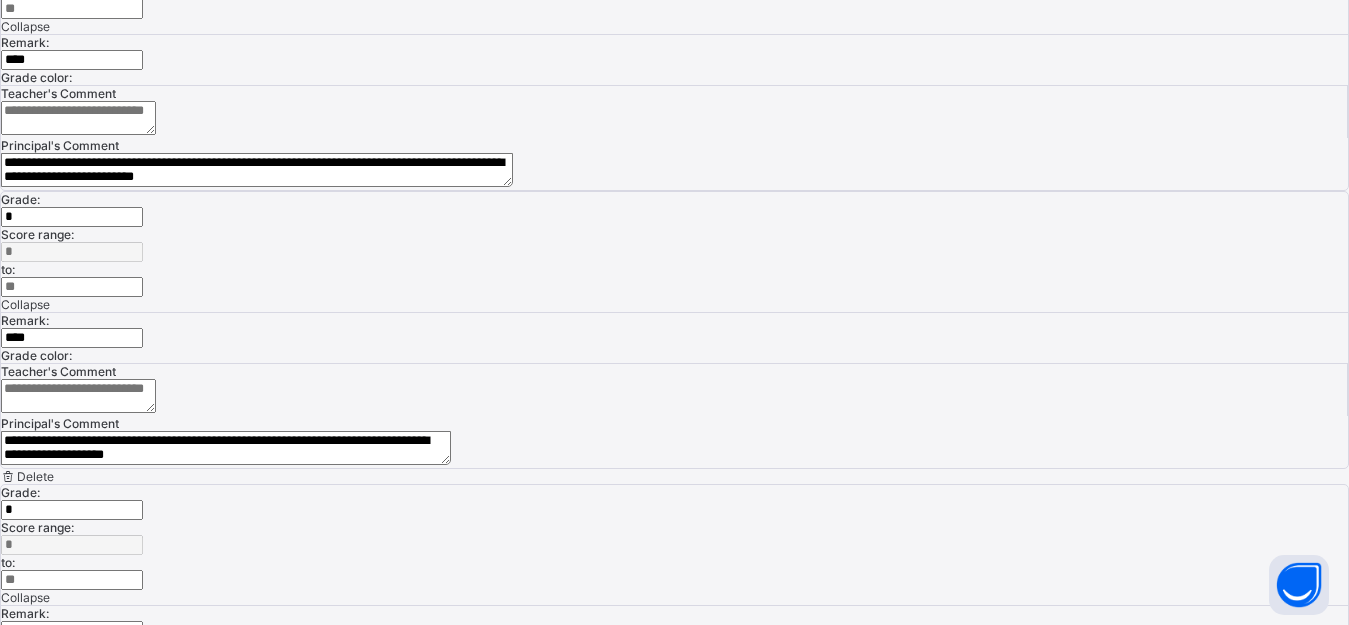 scroll, scrollTop: 758, scrollLeft: 0, axis: vertical 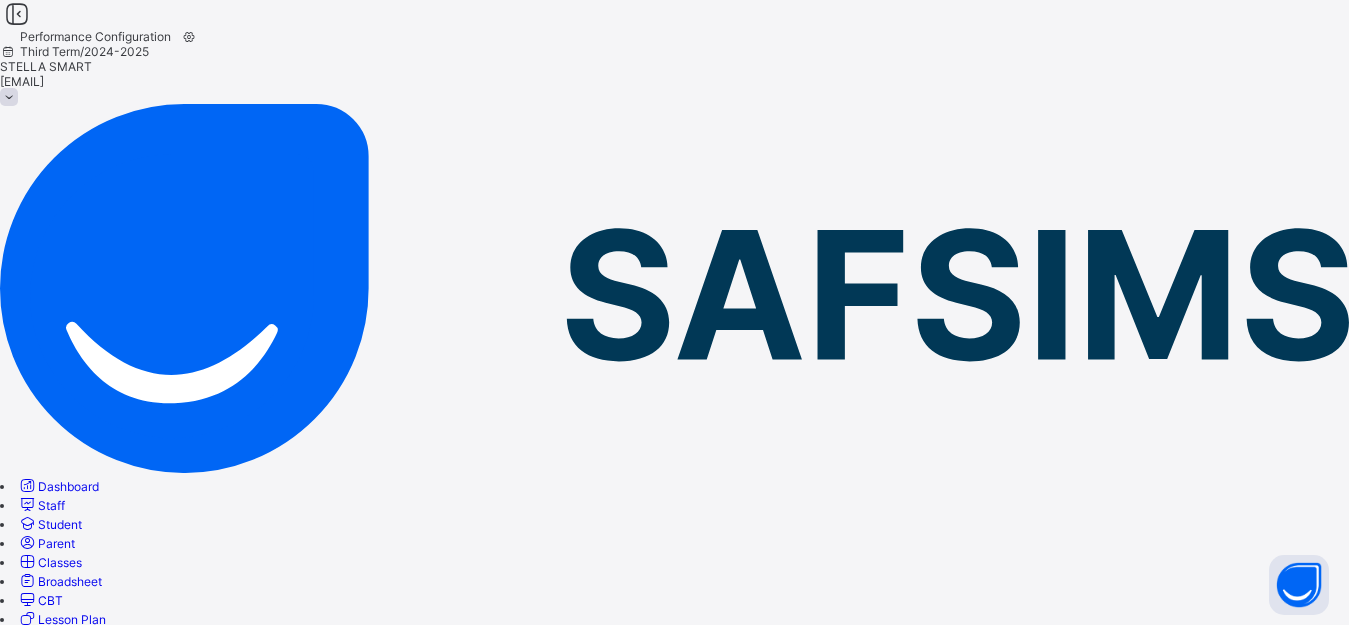 click on "Grading" at bounding box center (22, 722) 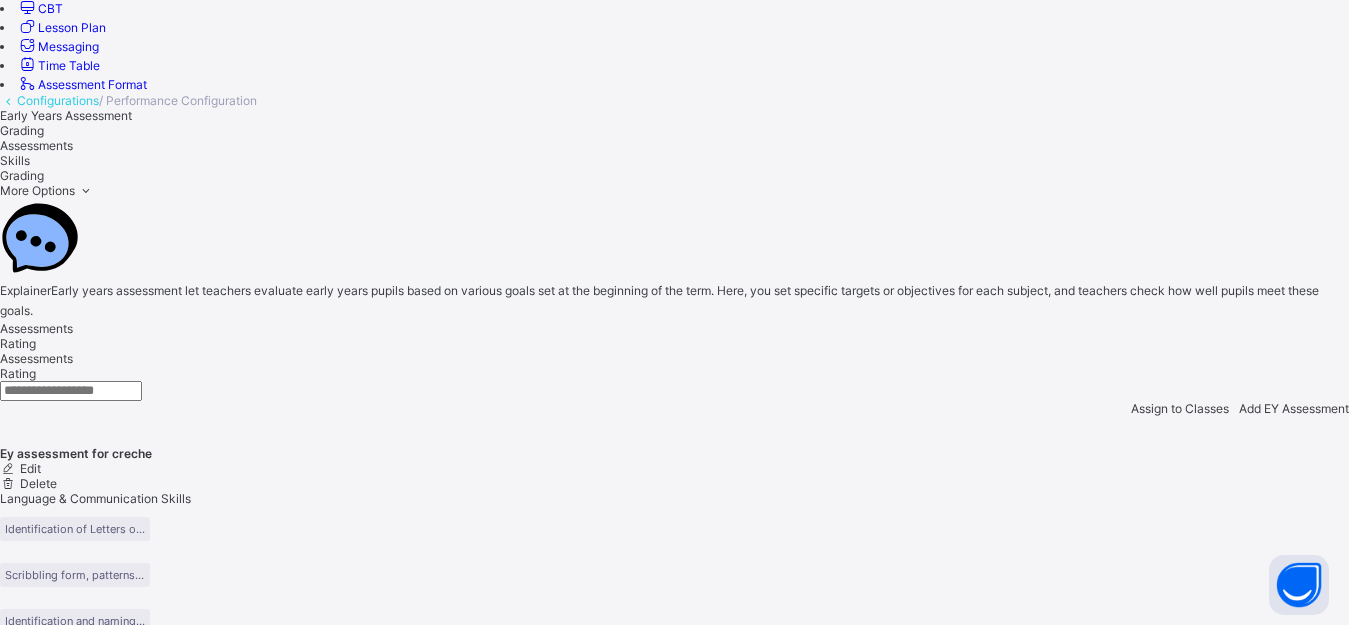 scroll, scrollTop: 737, scrollLeft: 0, axis: vertical 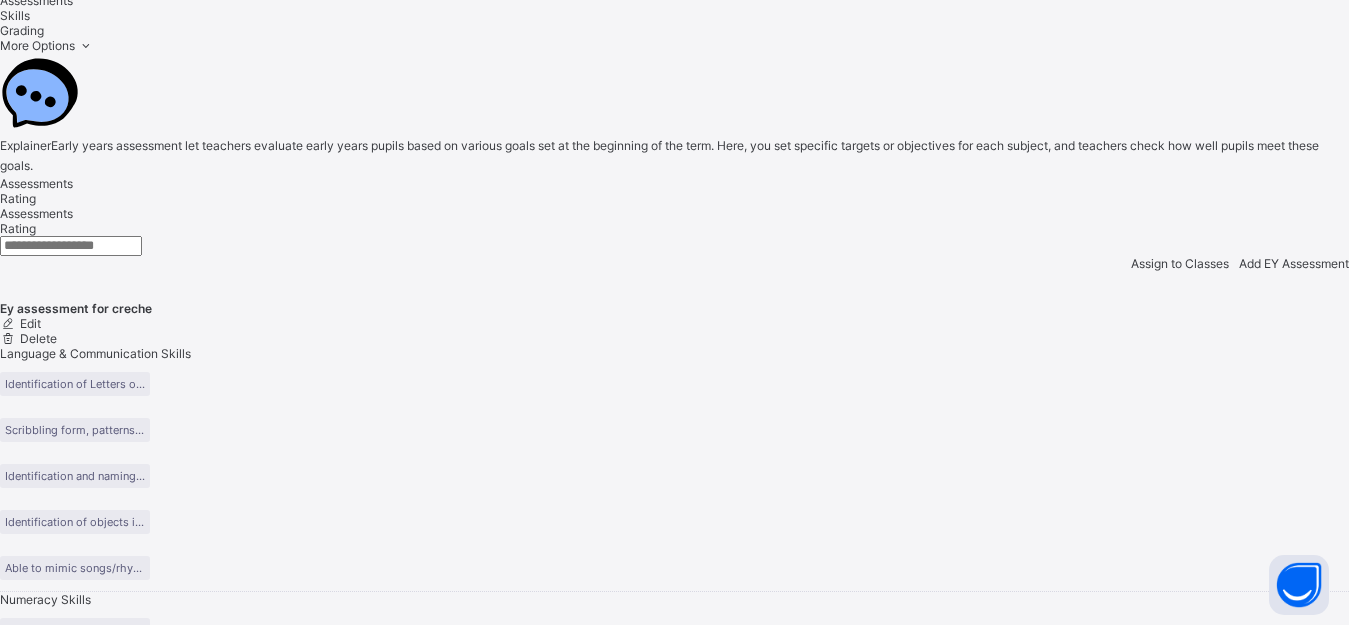 click at bounding box center [8, 5307] 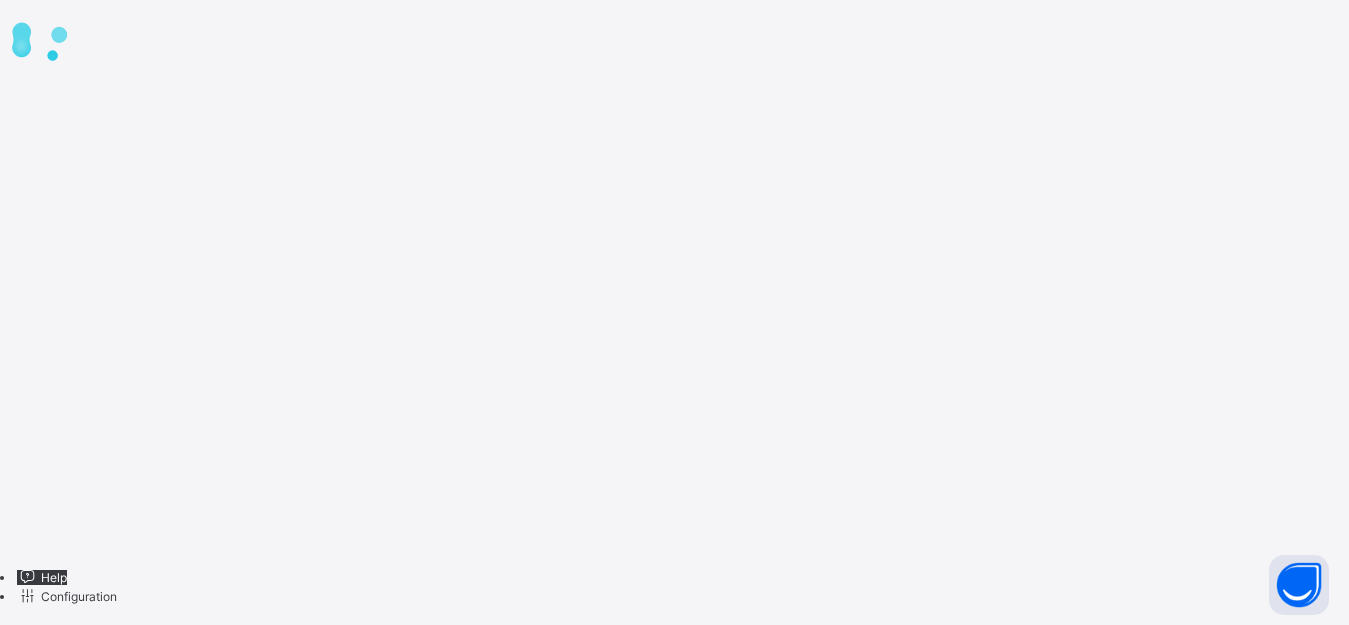 scroll, scrollTop: 0, scrollLeft: 0, axis: both 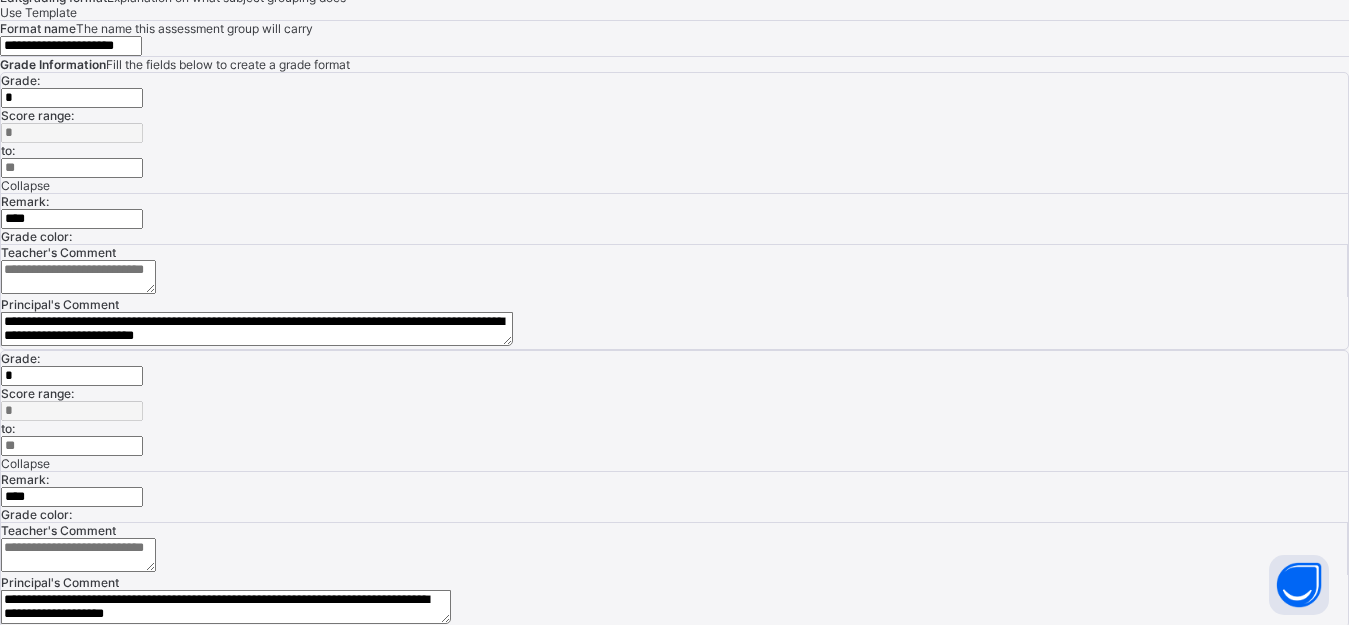 drag, startPoint x: 741, startPoint y: 518, endPoint x: 920, endPoint y: 531, distance: 179.47145 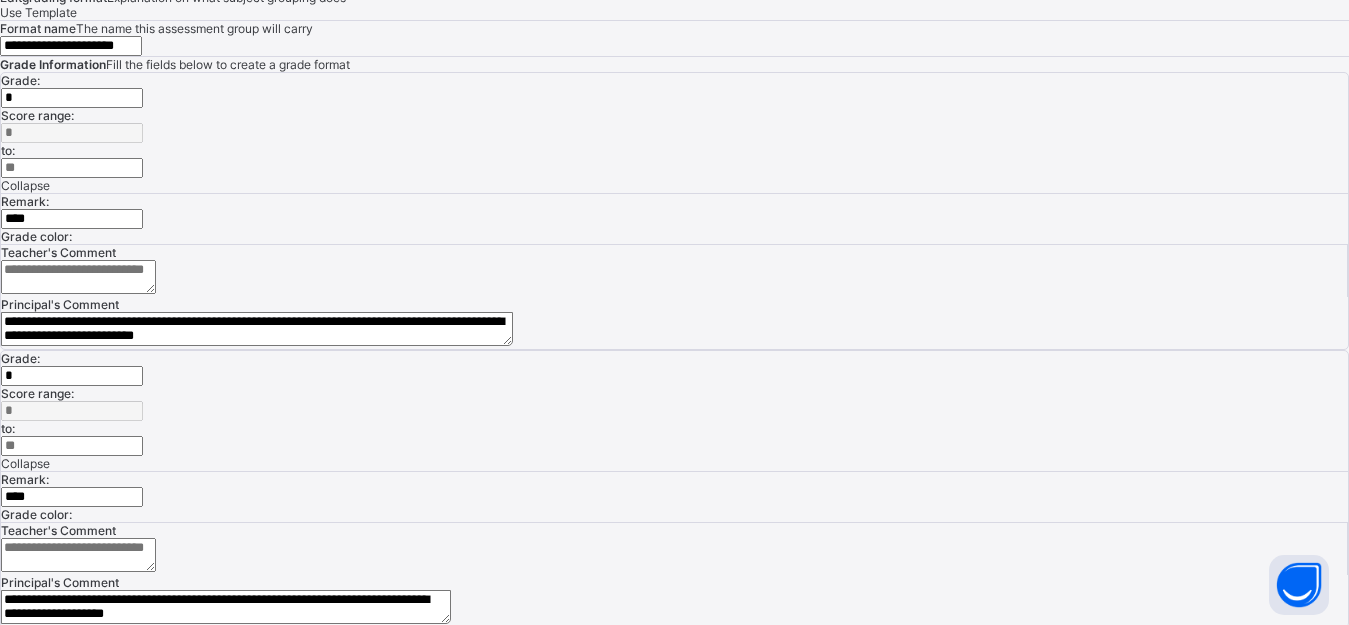 paste on "**********" 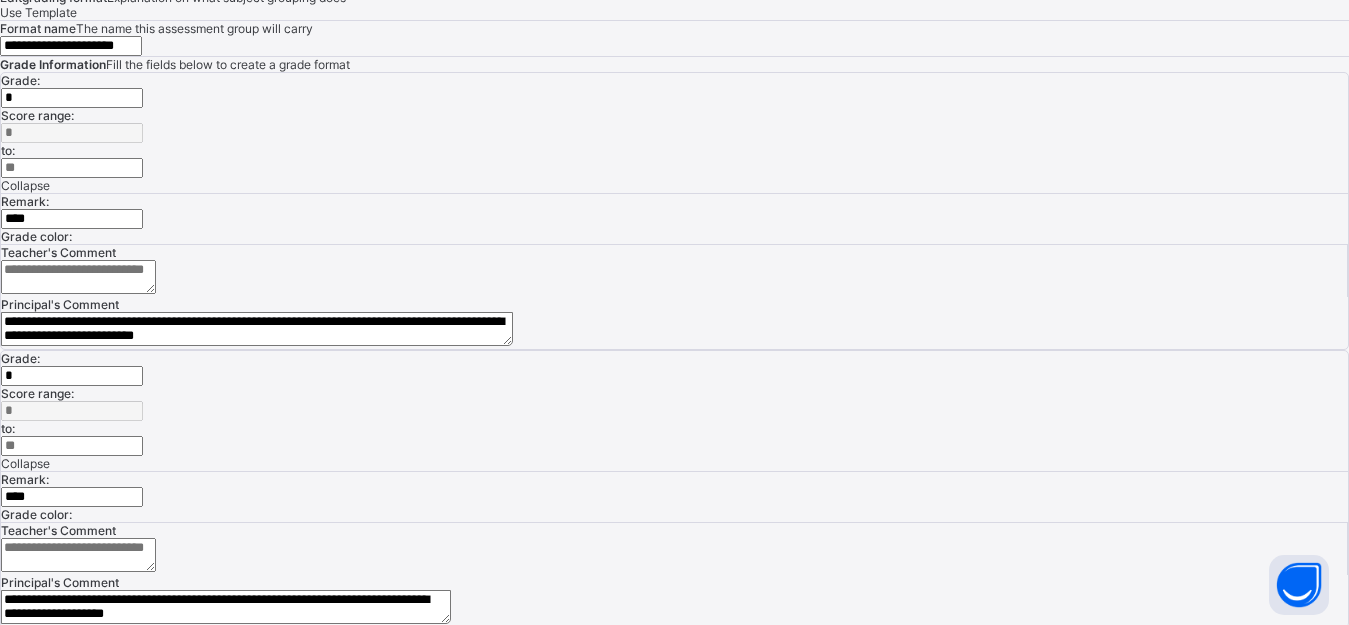 scroll, scrollTop: 13, scrollLeft: 0, axis: vertical 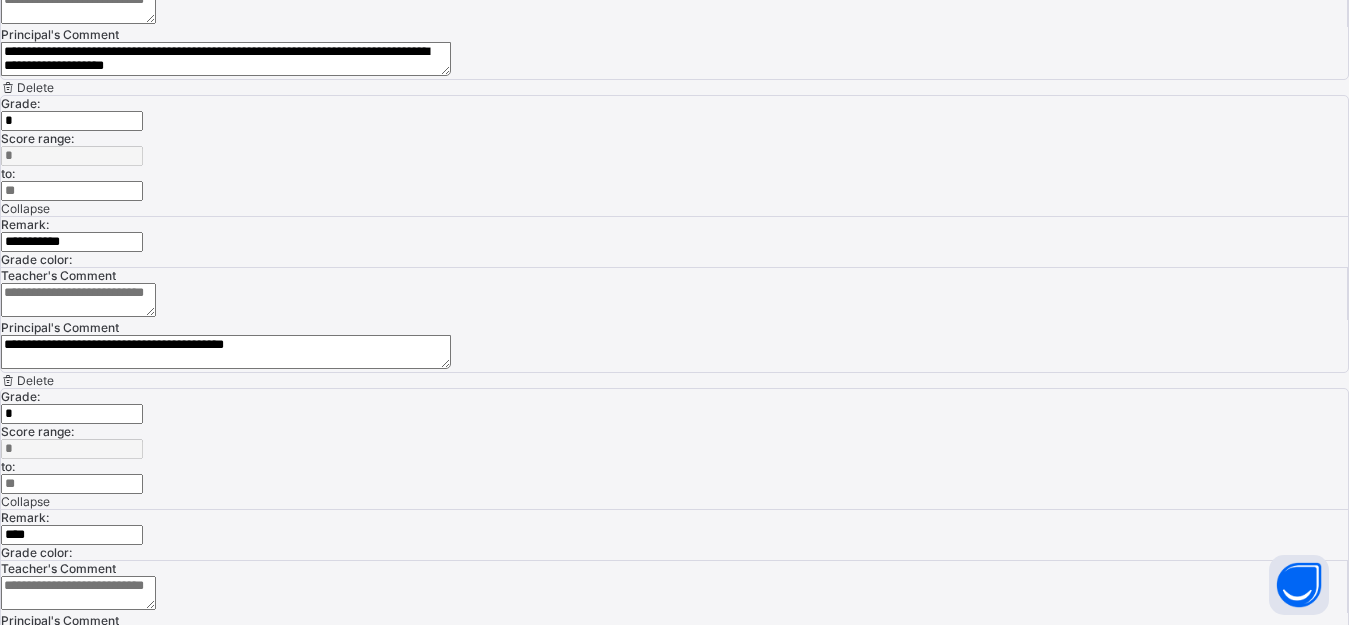 type on "**********" 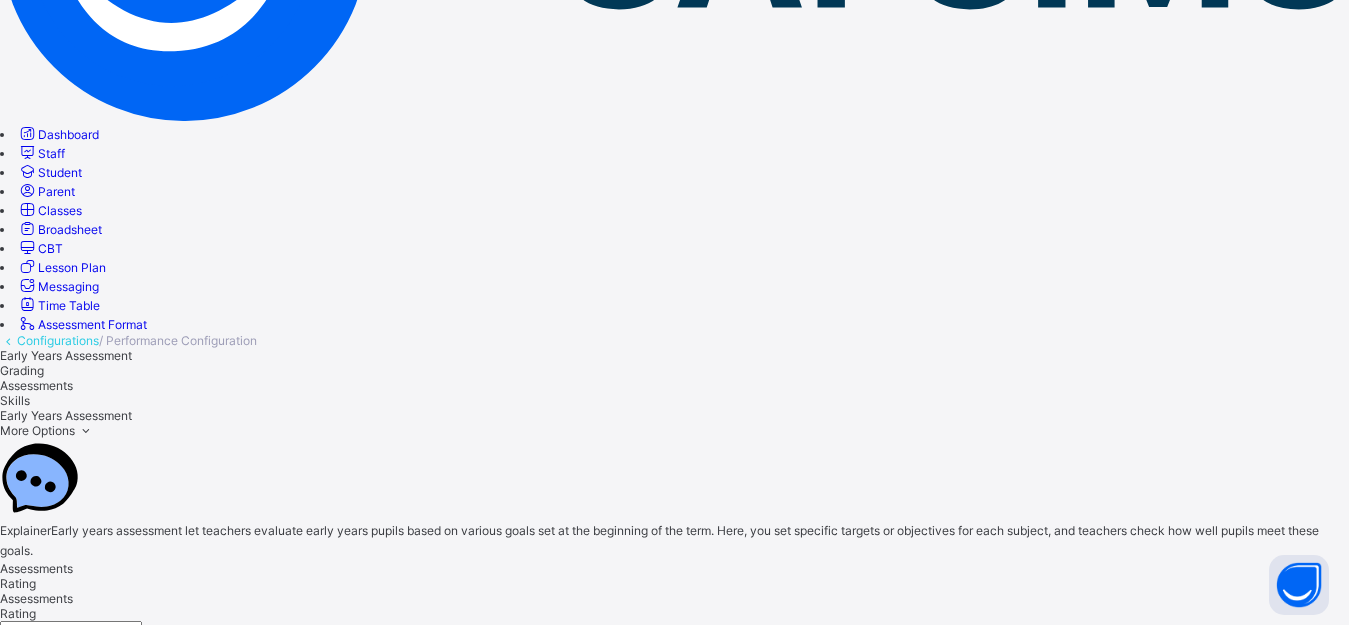 scroll, scrollTop: 1258, scrollLeft: 0, axis: vertical 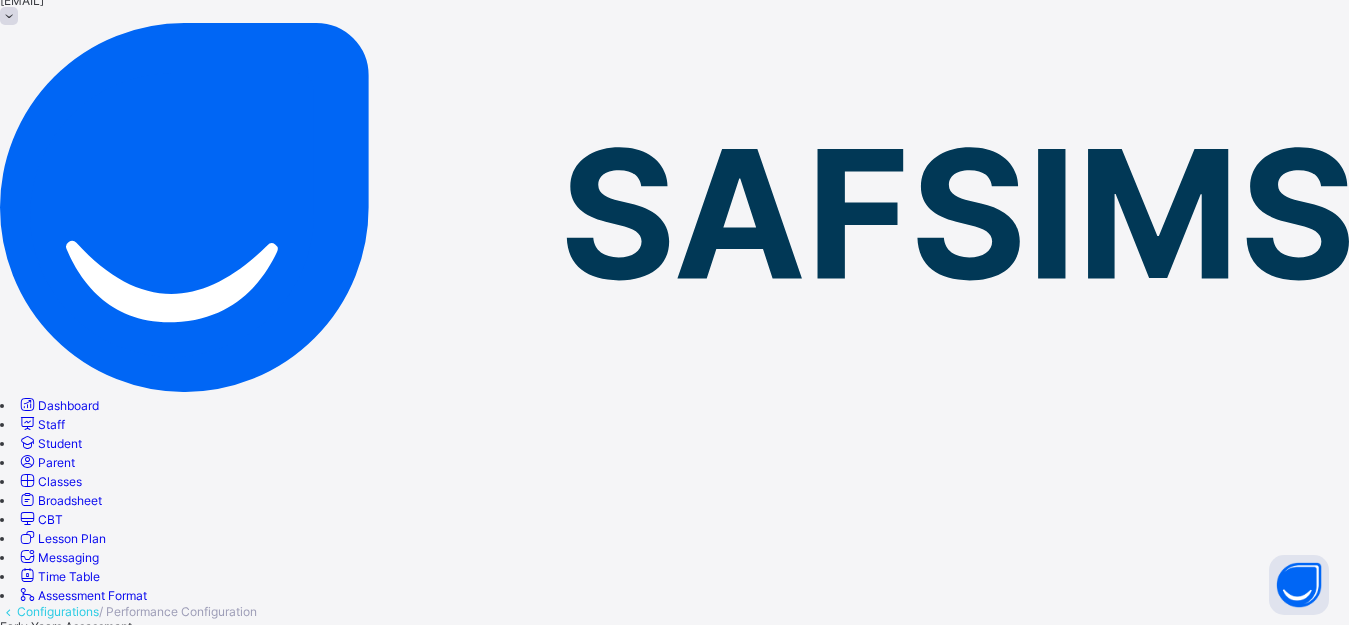 click on "Grading" at bounding box center (22, 641) 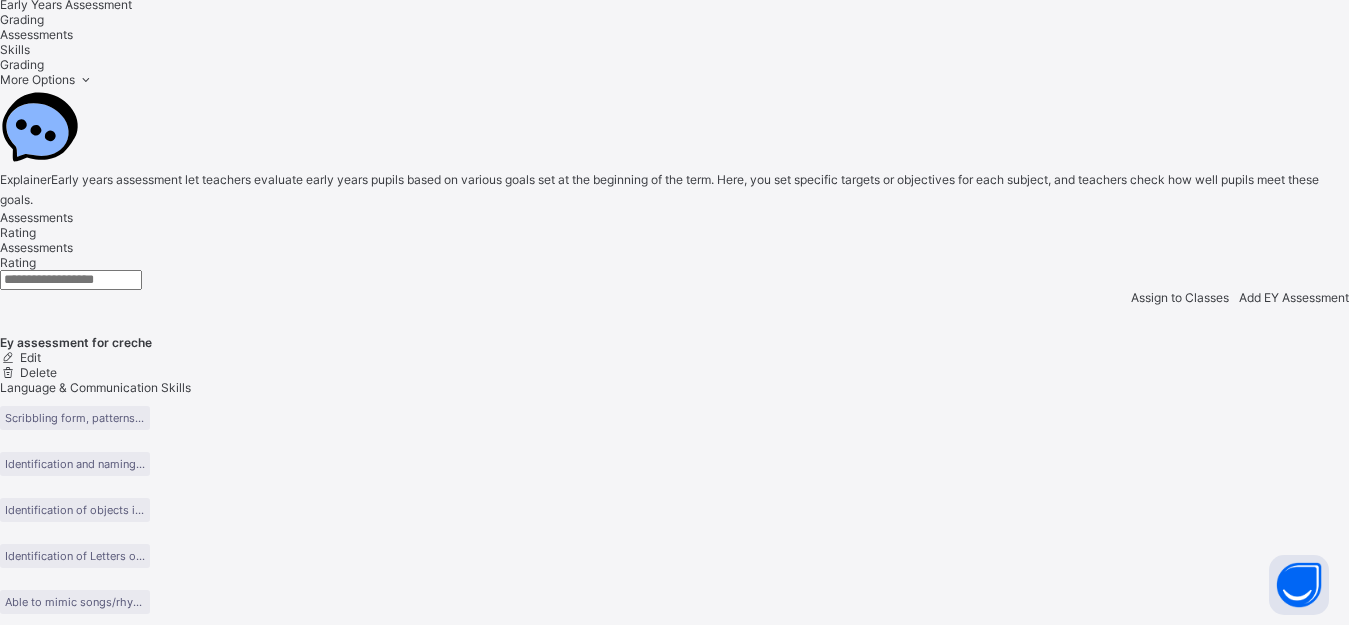 scroll, scrollTop: 737, scrollLeft: 0, axis: vertical 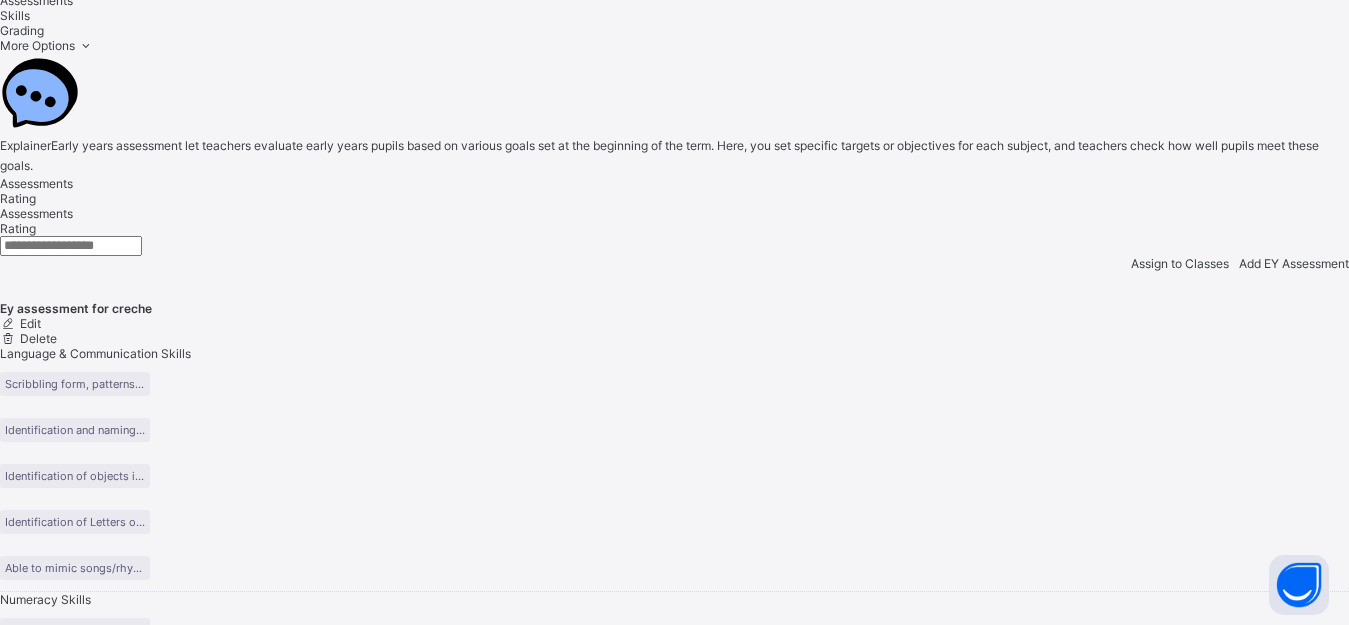 click at bounding box center [8, 5307] 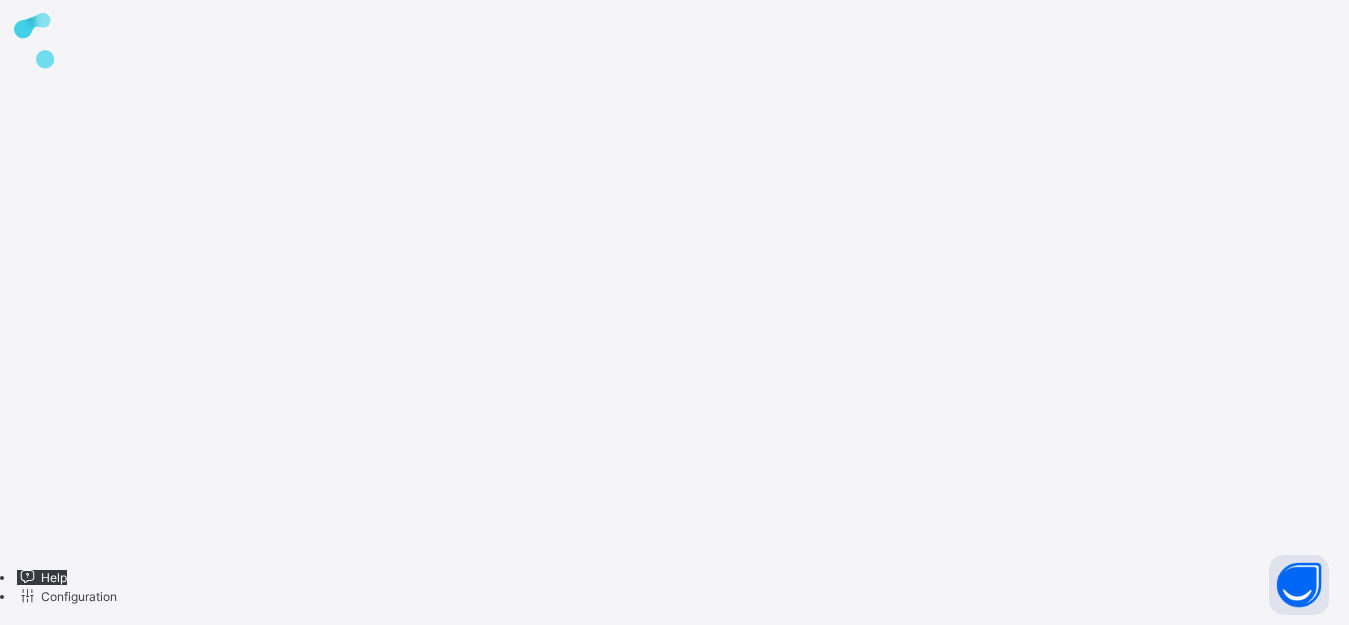 scroll, scrollTop: 0, scrollLeft: 0, axis: both 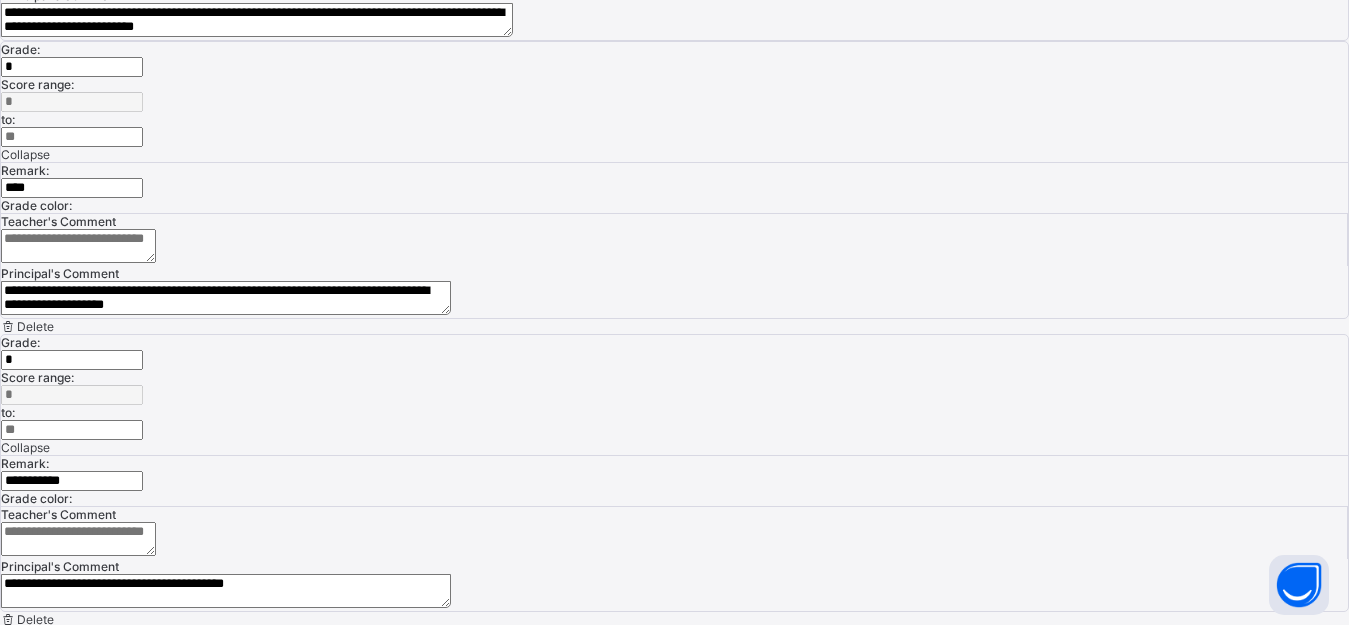 drag, startPoint x: 745, startPoint y: 426, endPoint x: 1097, endPoint y: 422, distance: 352.02274 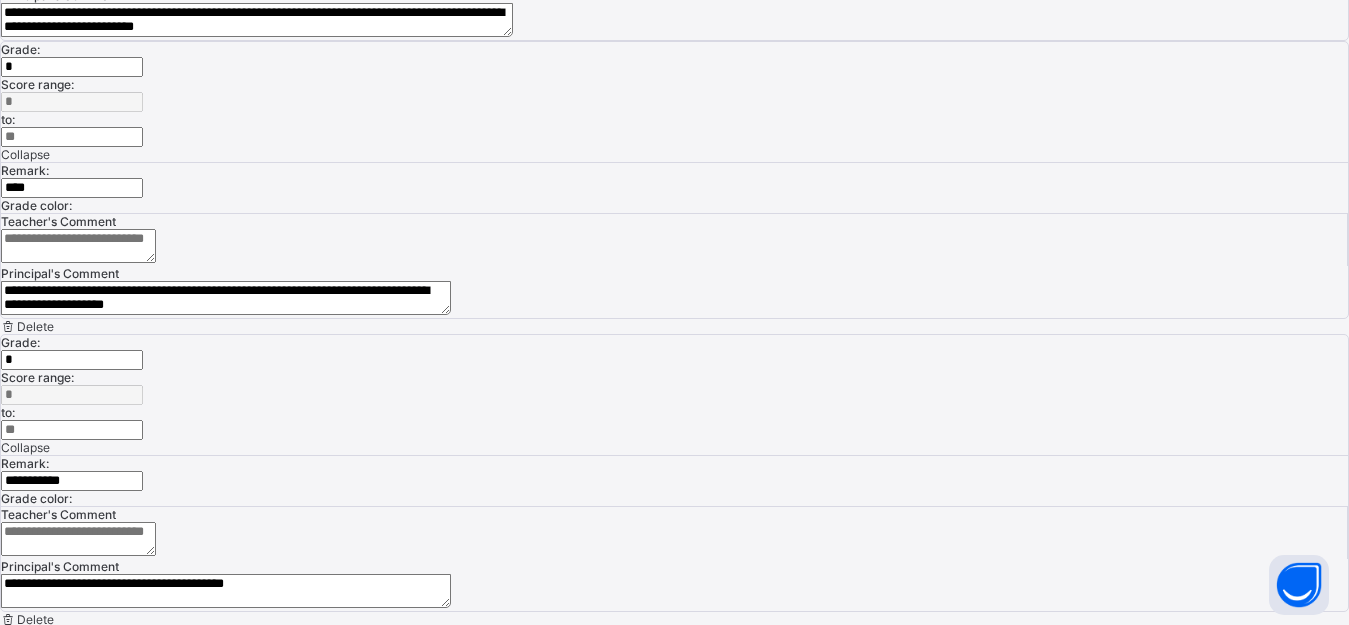 paste on "**********" 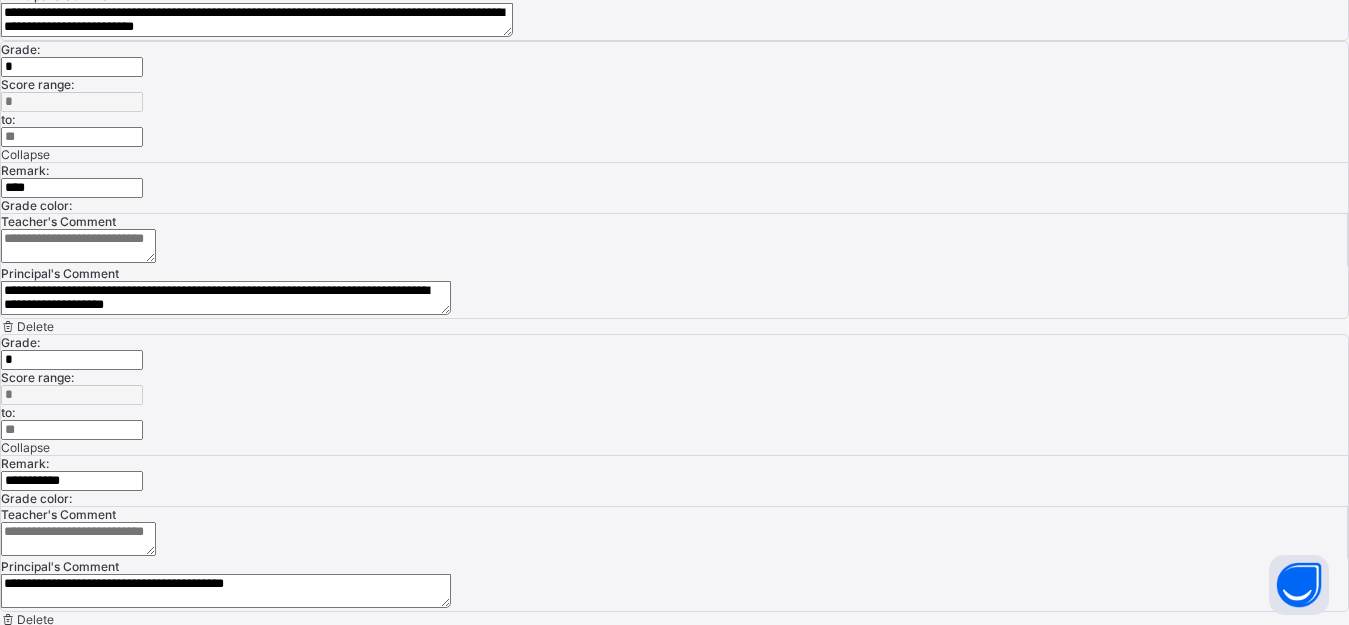 scroll, scrollTop: 1258, scrollLeft: 0, axis: vertical 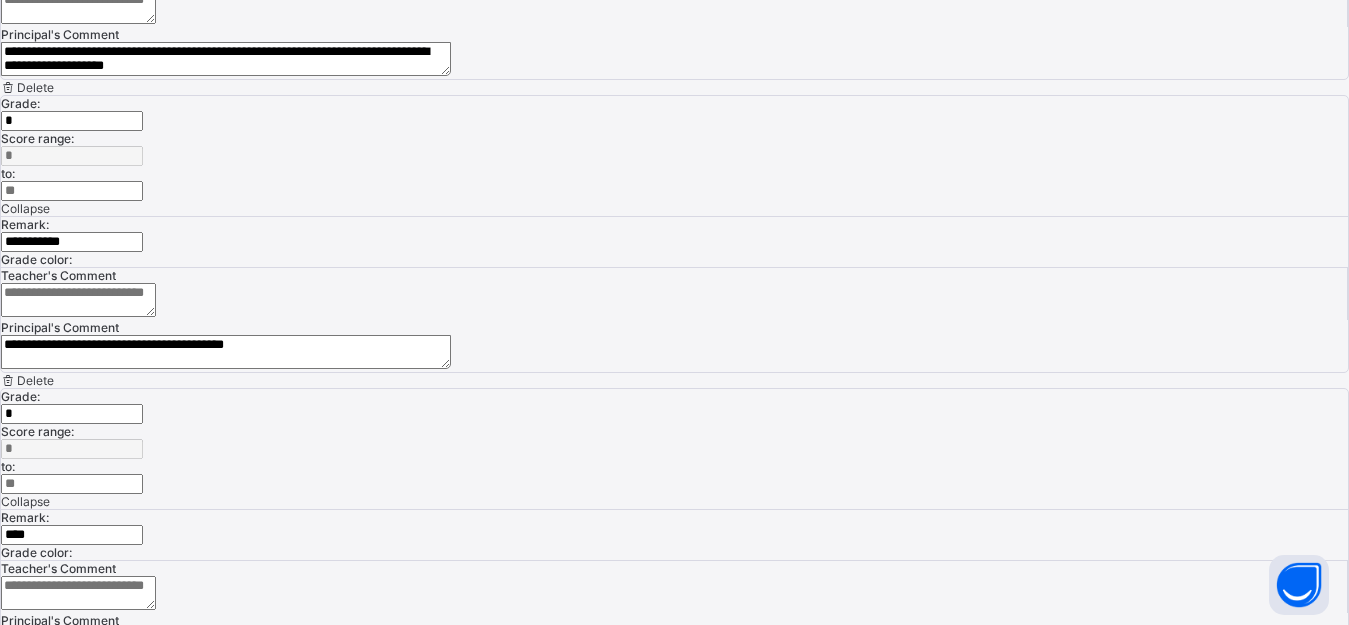 type on "**********" 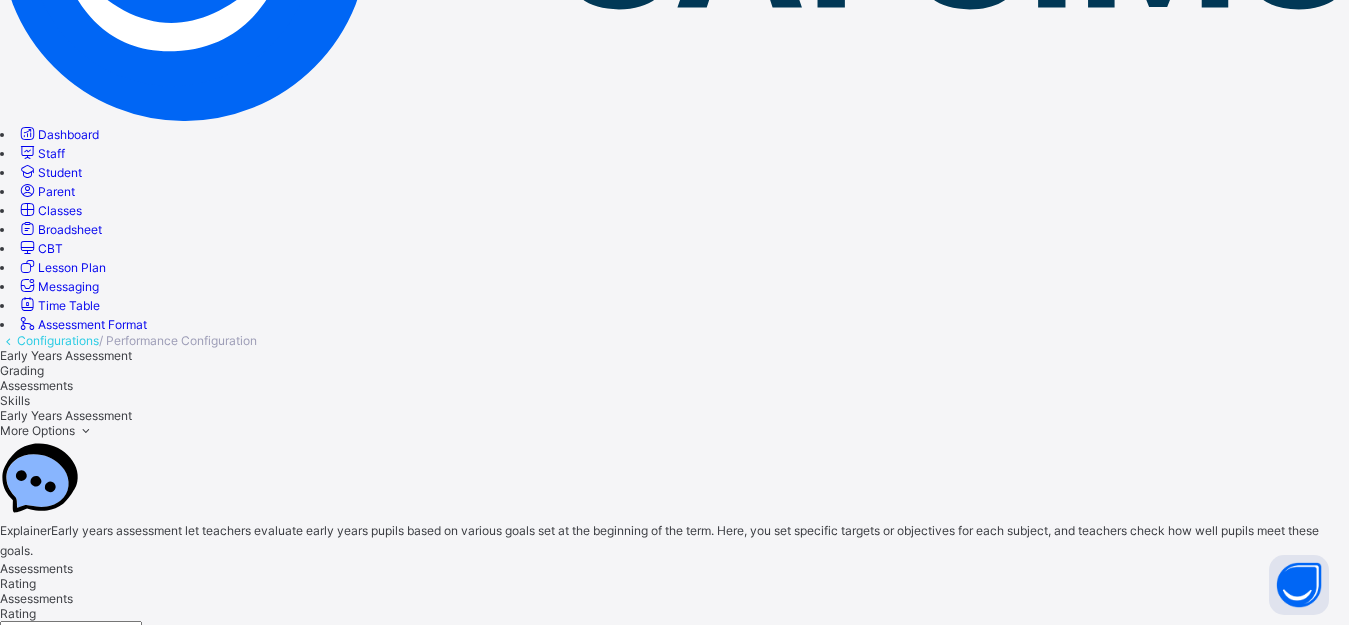 scroll, scrollTop: 1258, scrollLeft: 0, axis: vertical 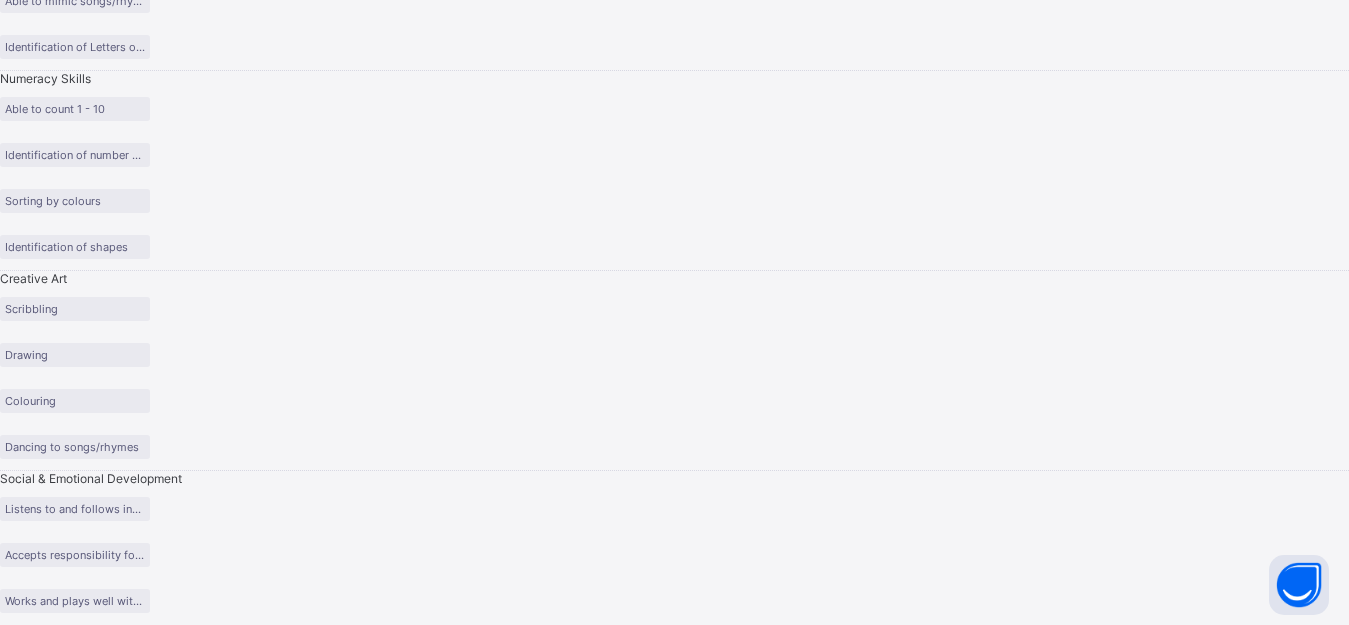 click on "Classes" at bounding box center (60, -696) 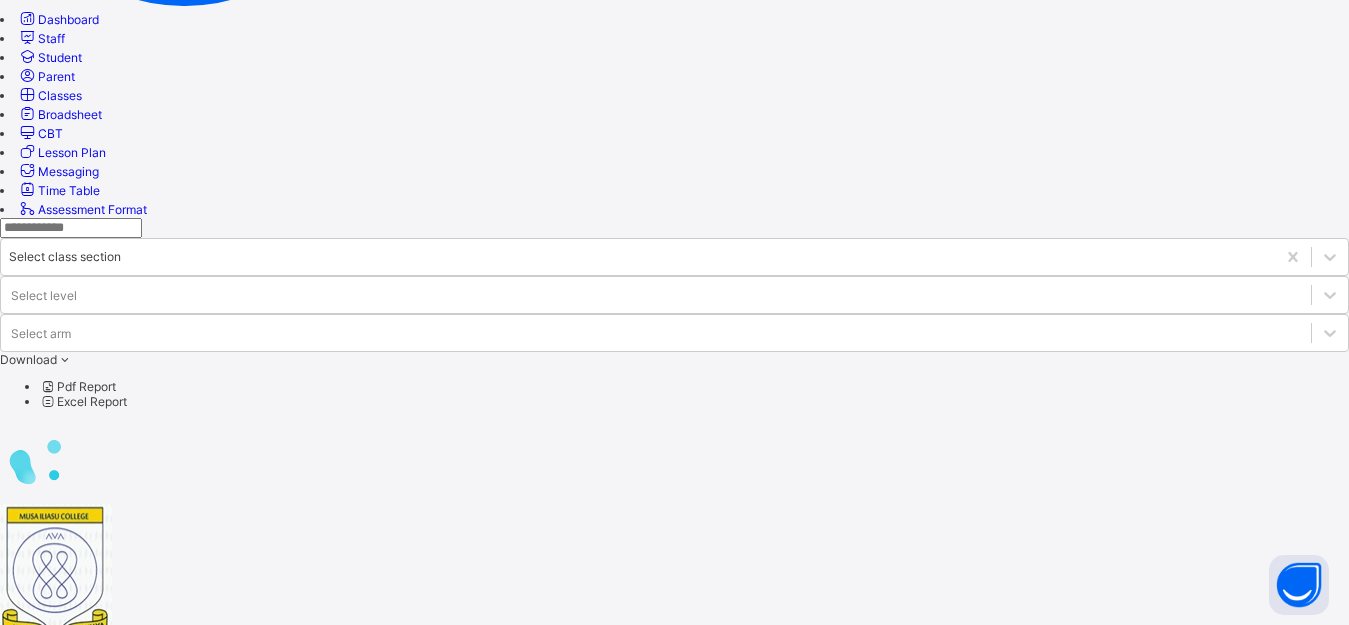 scroll, scrollTop: 0, scrollLeft: 0, axis: both 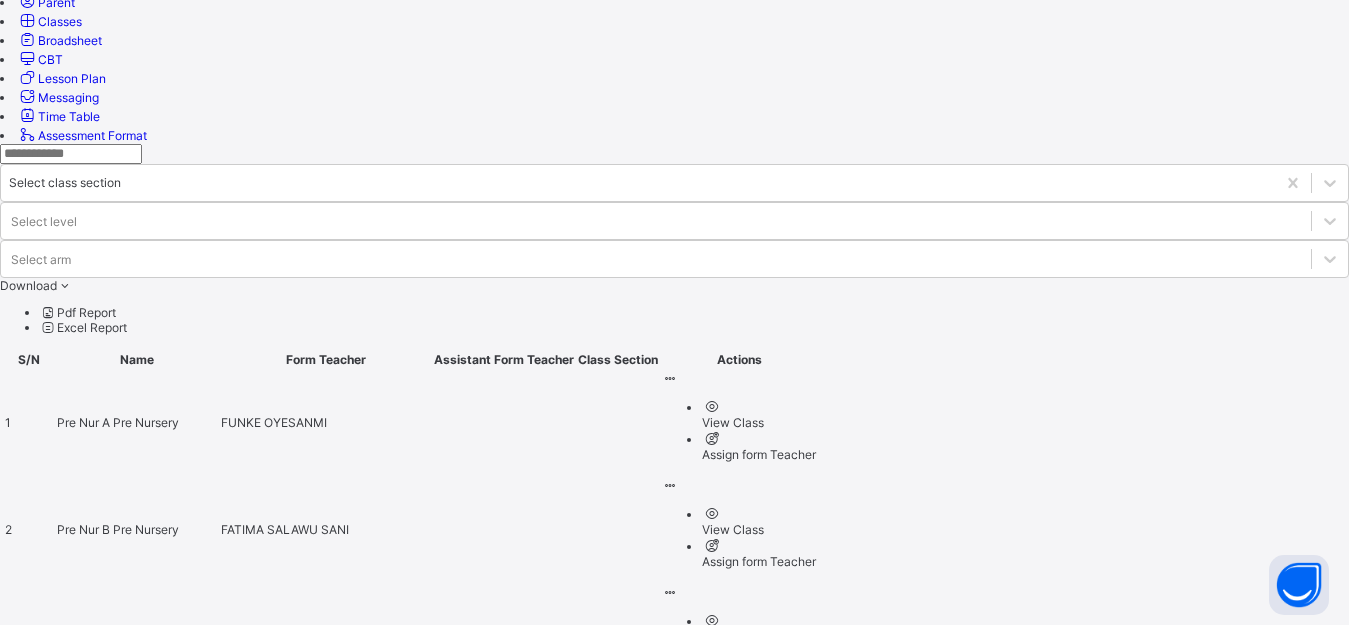 click on "Basic 4   A" at bounding box center [85, 1706] 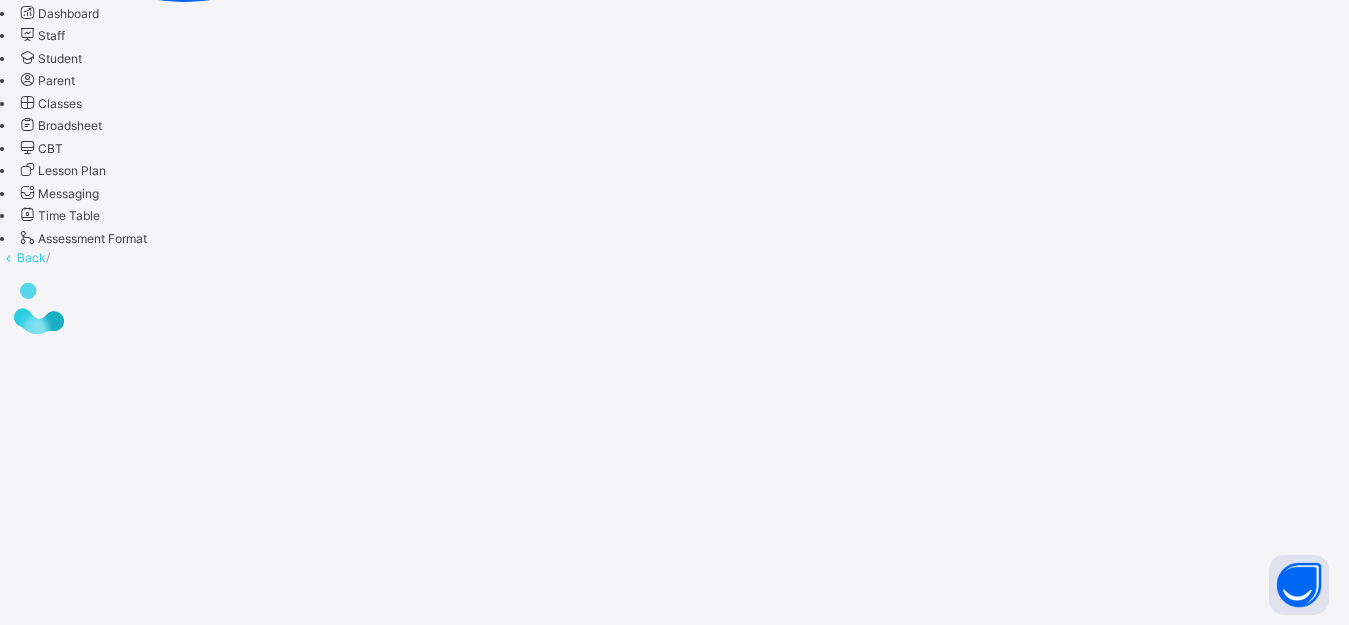 scroll, scrollTop: 0, scrollLeft: 0, axis: both 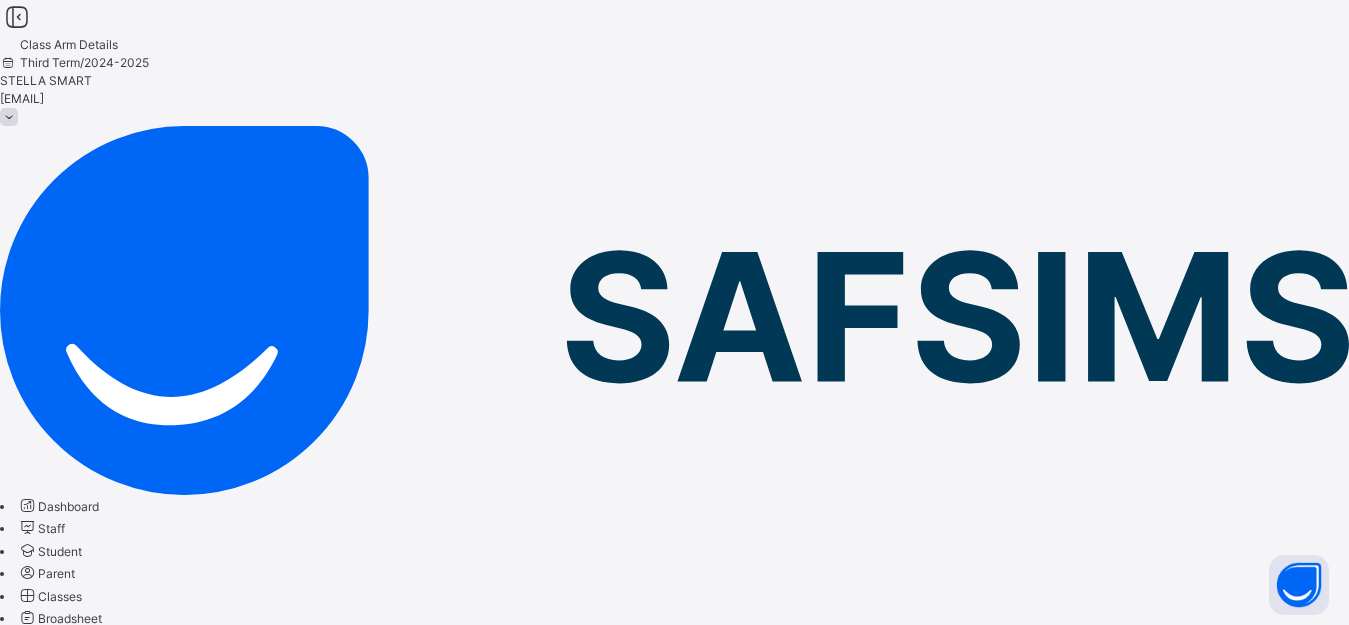click on "Results" at bounding box center [20, 822] 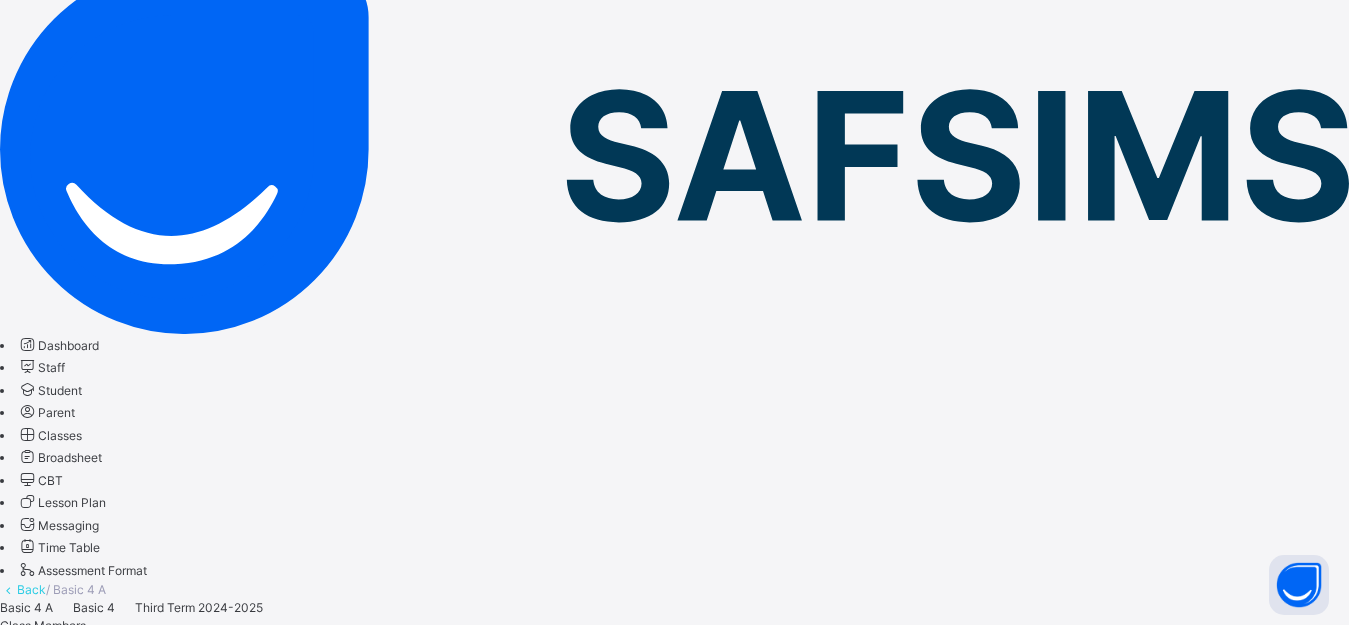 click on "[FIRST] [LAST] [LAST]" at bounding box center (674, 7046) 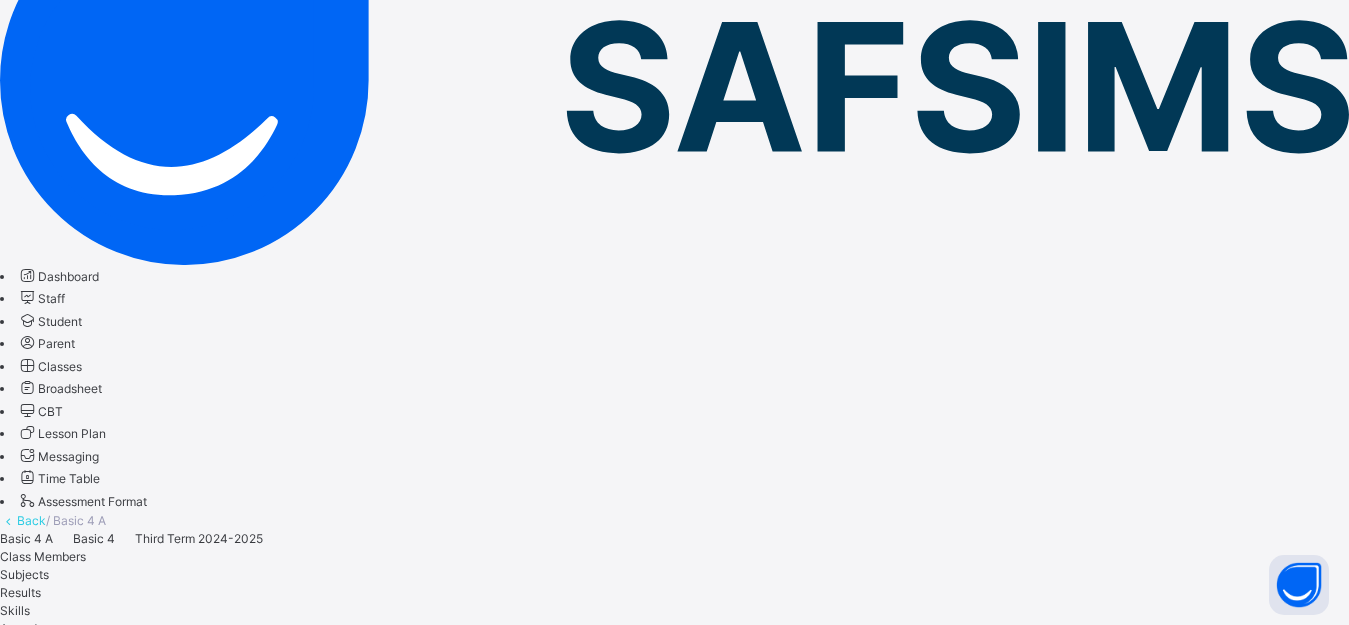 scroll, scrollTop: 320, scrollLeft: 0, axis: vertical 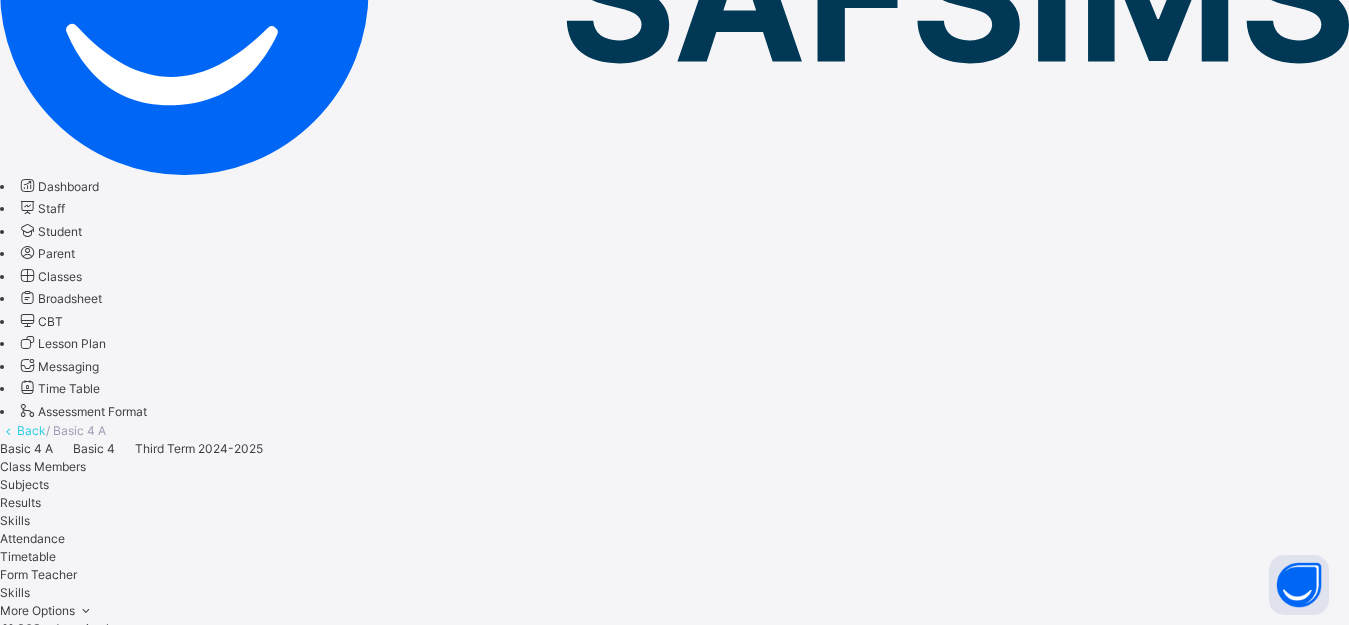 click on "Results" at bounding box center (20, 502) 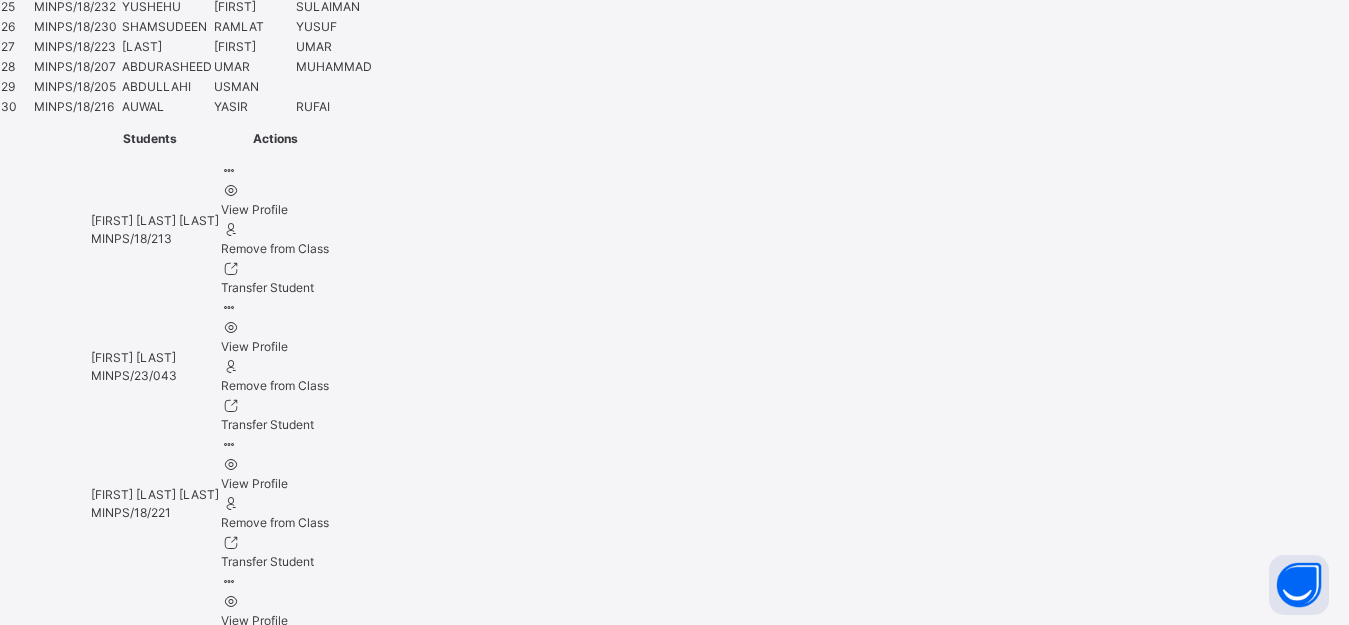 scroll, scrollTop: 1863, scrollLeft: 0, axis: vertical 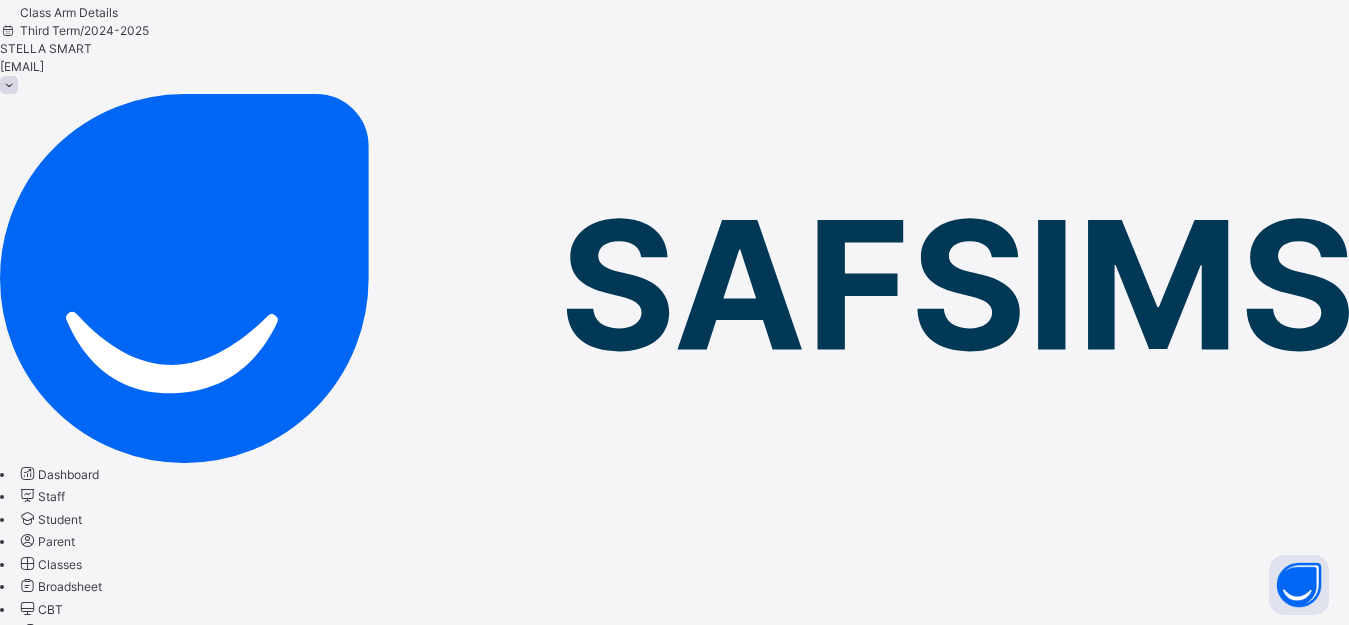 click on "Skills" at bounding box center [15, 808] 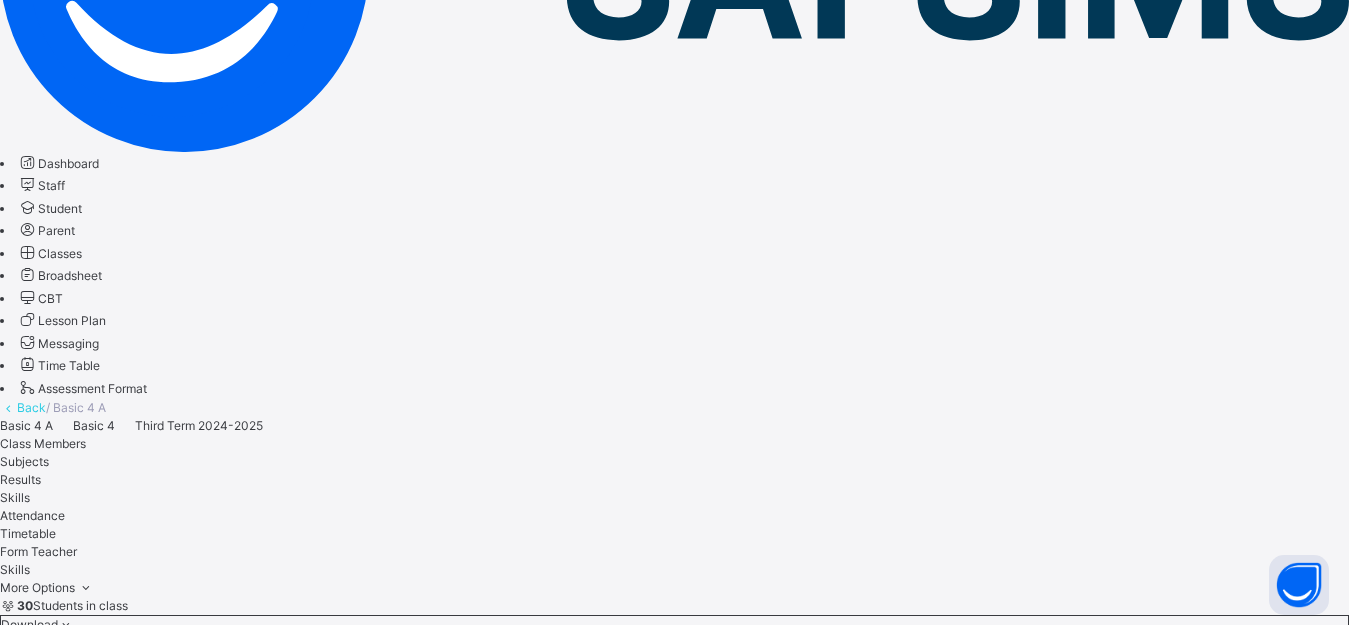 scroll, scrollTop: 389, scrollLeft: 0, axis: vertical 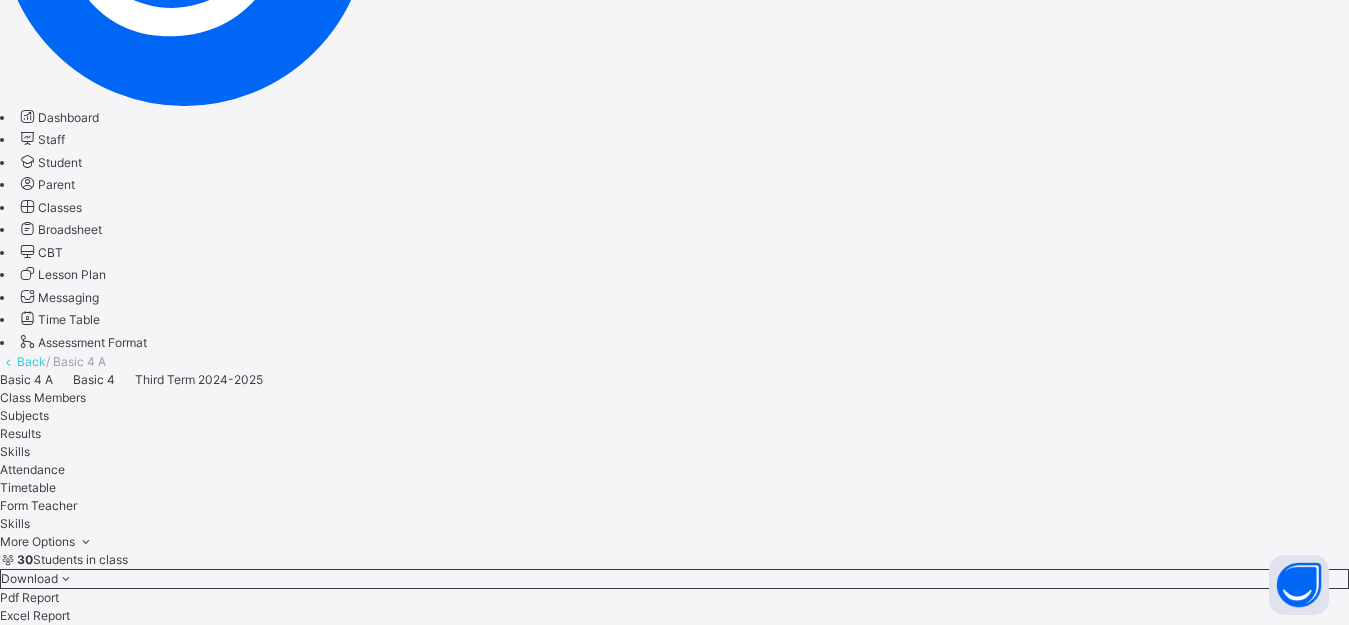 click 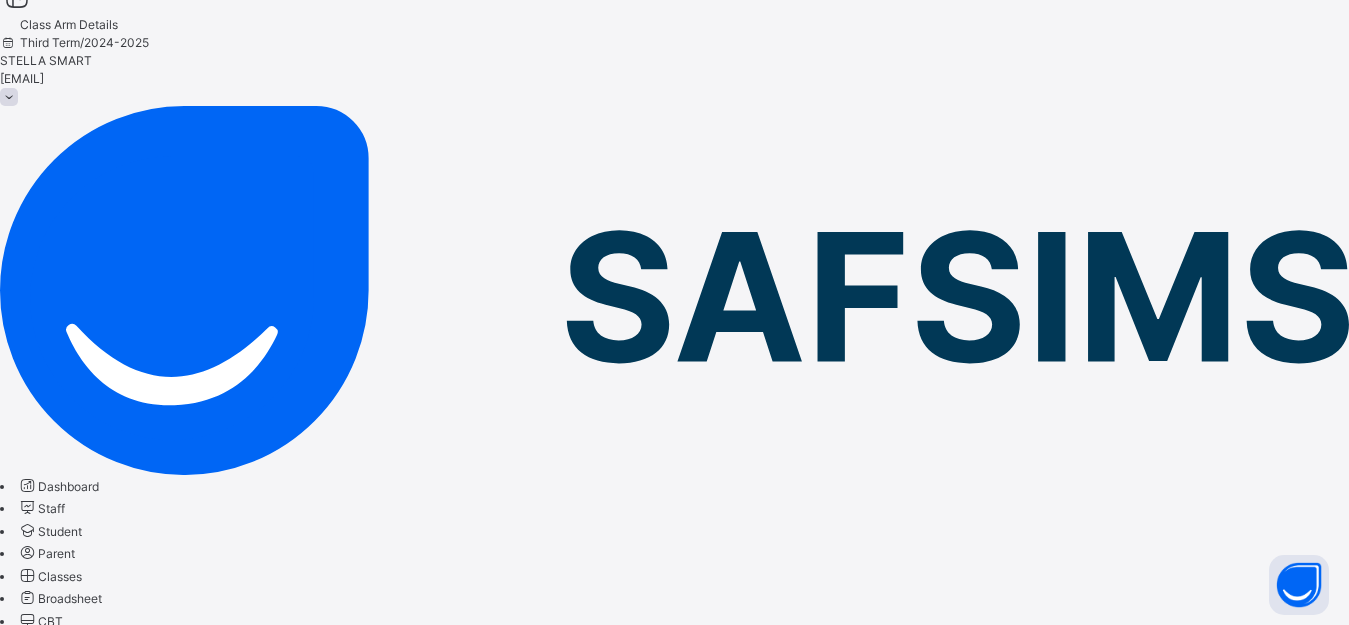 scroll, scrollTop: 0, scrollLeft: 0, axis: both 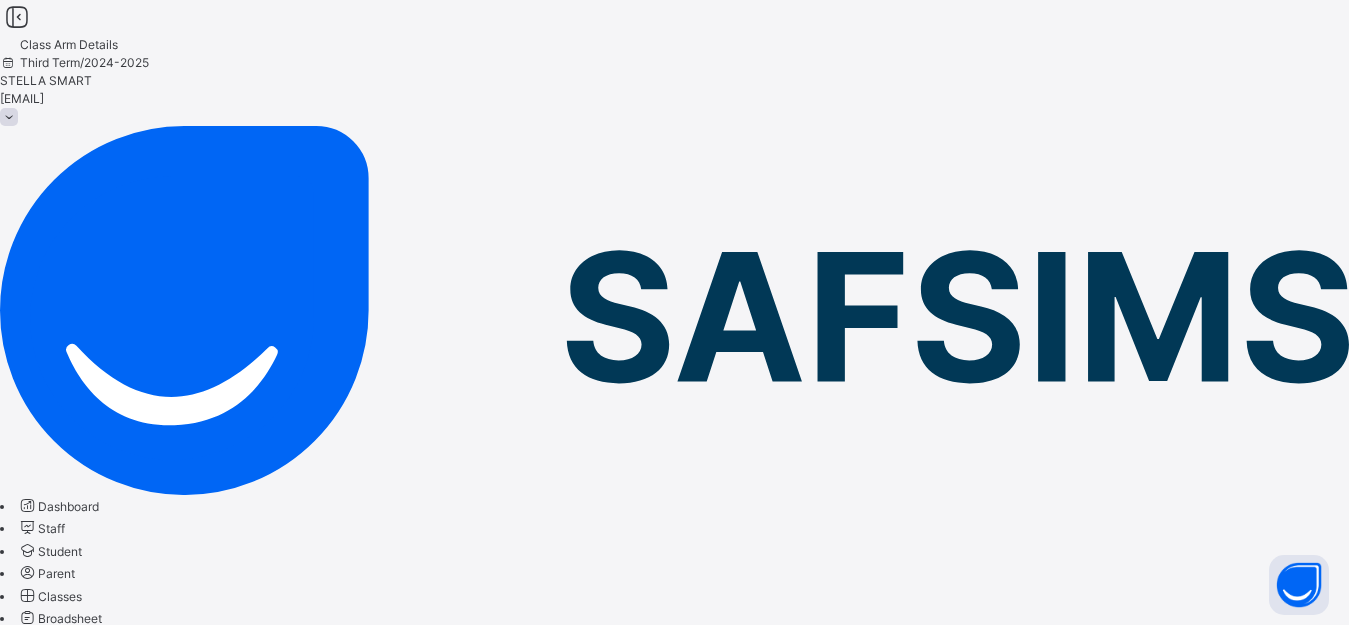 click on "Attendance" at bounding box center [32, 858] 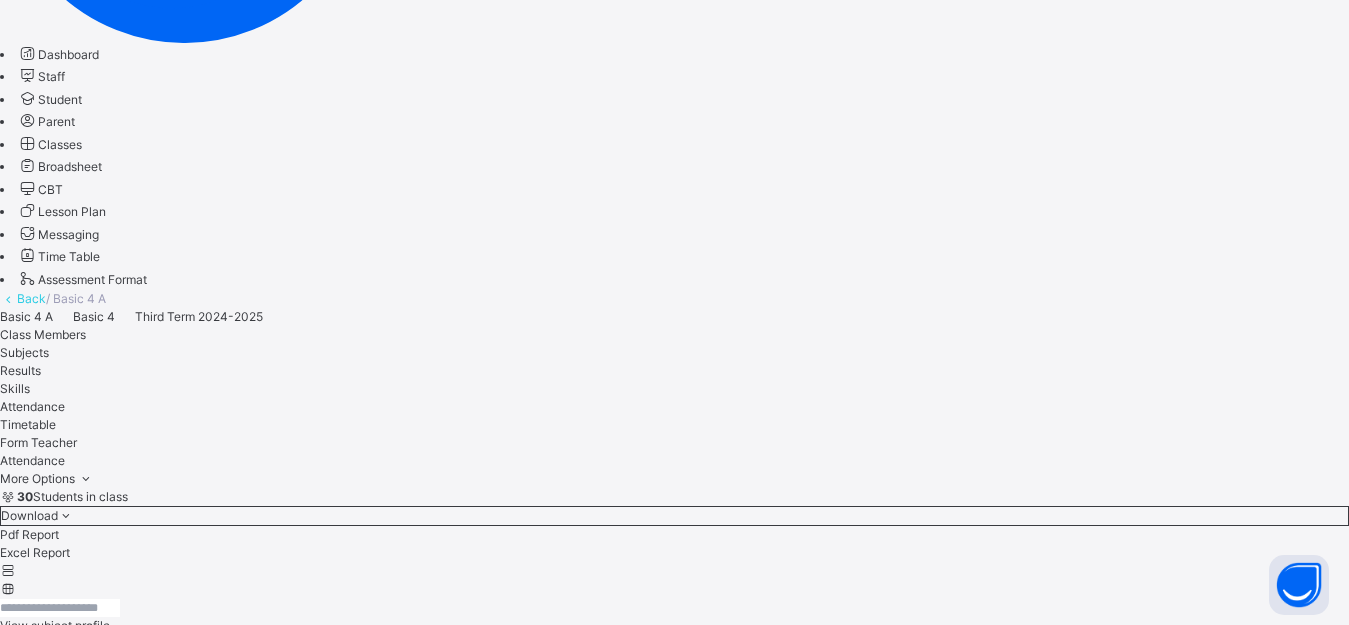 scroll, scrollTop: 0, scrollLeft: 0, axis: both 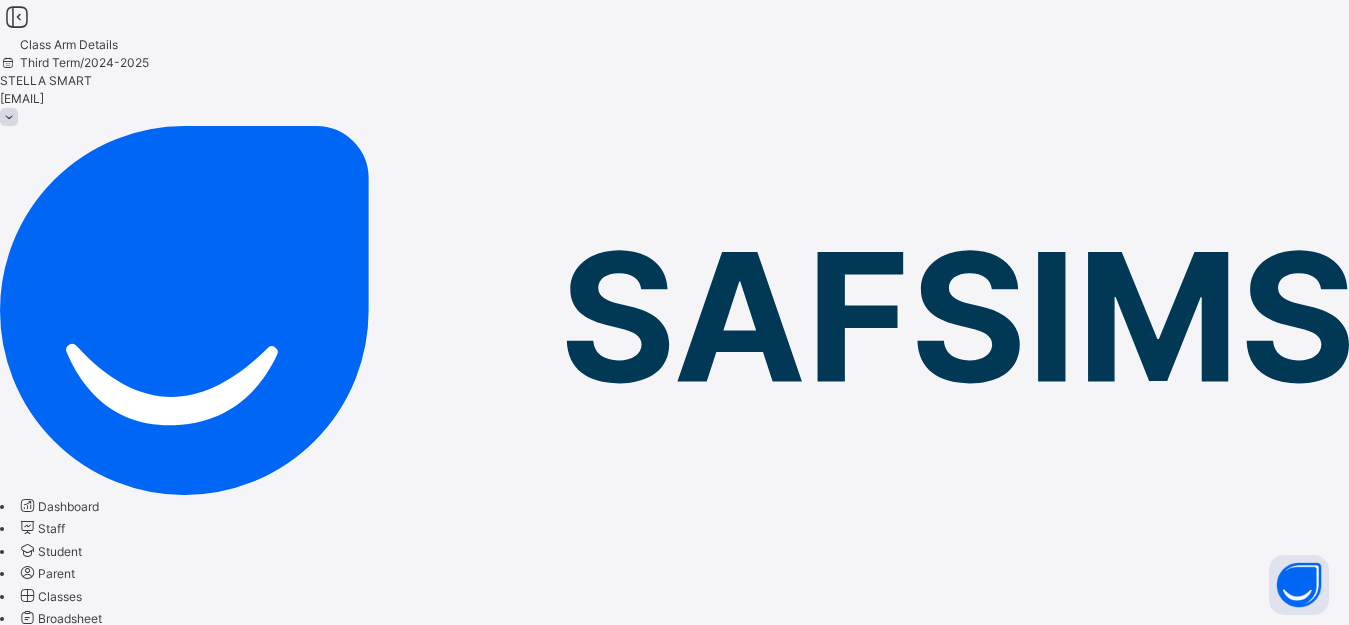 click on "Results" at bounding box center [20, 822] 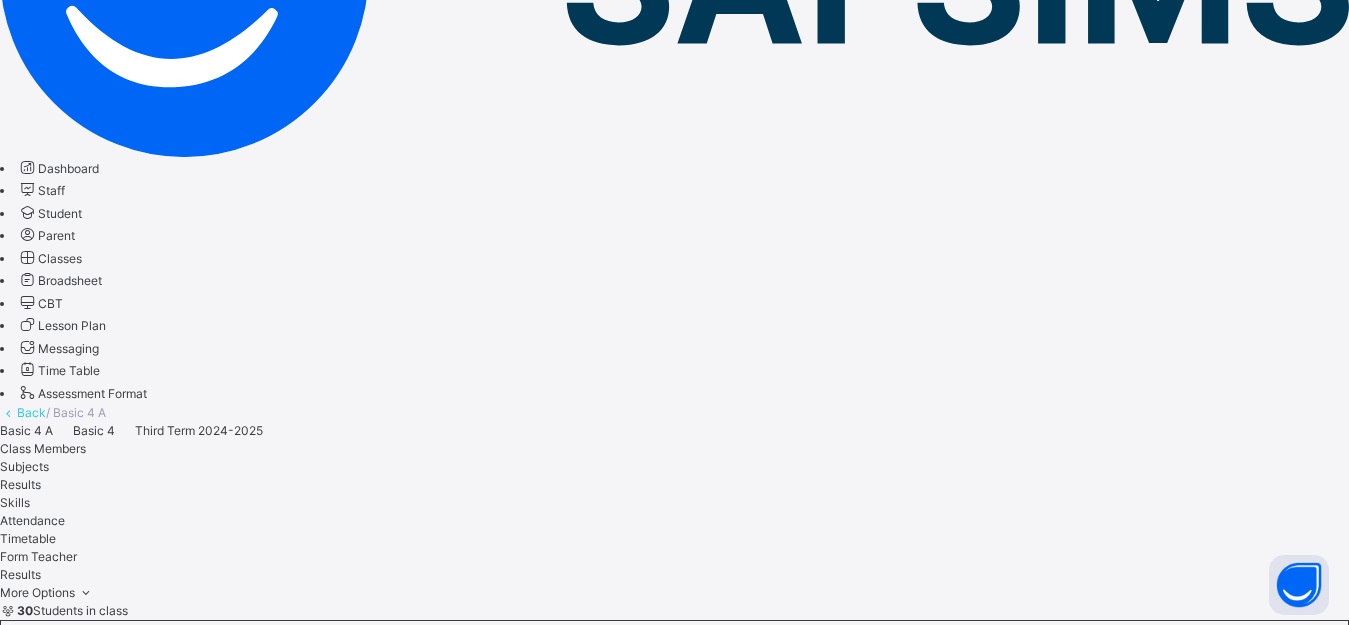 scroll, scrollTop: 343, scrollLeft: 0, axis: vertical 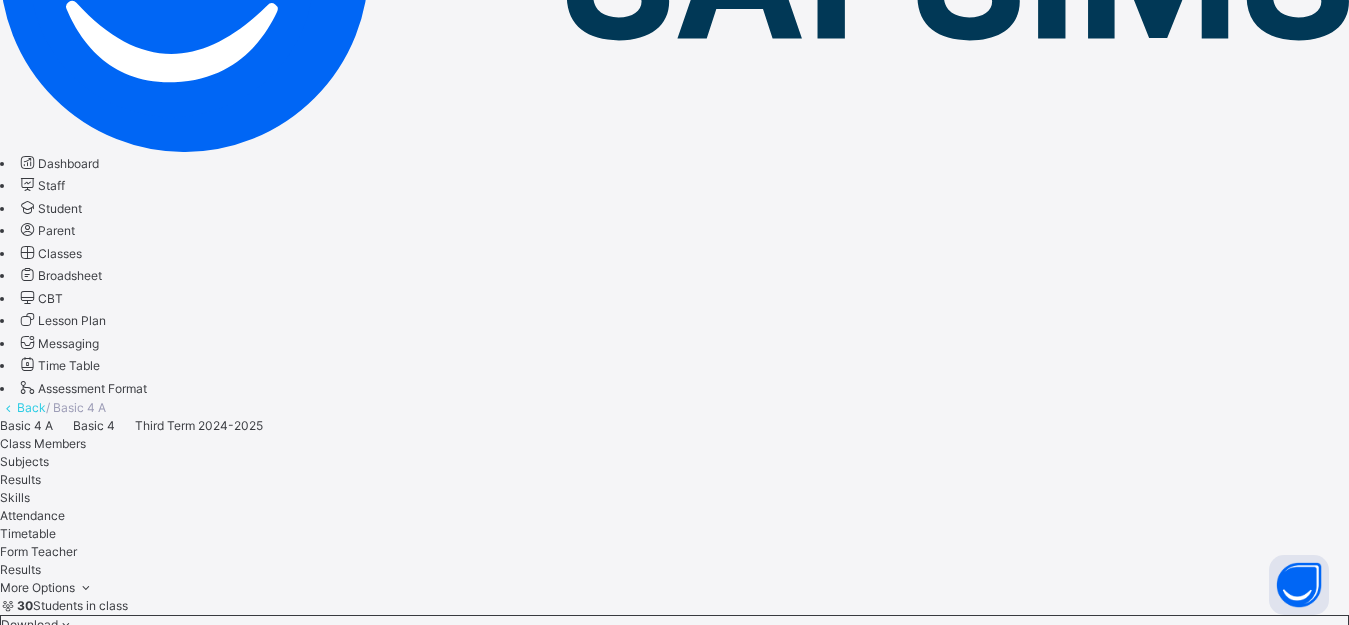 click on "[FIRST] [LAST] [ID]" at bounding box center [674, 8703] 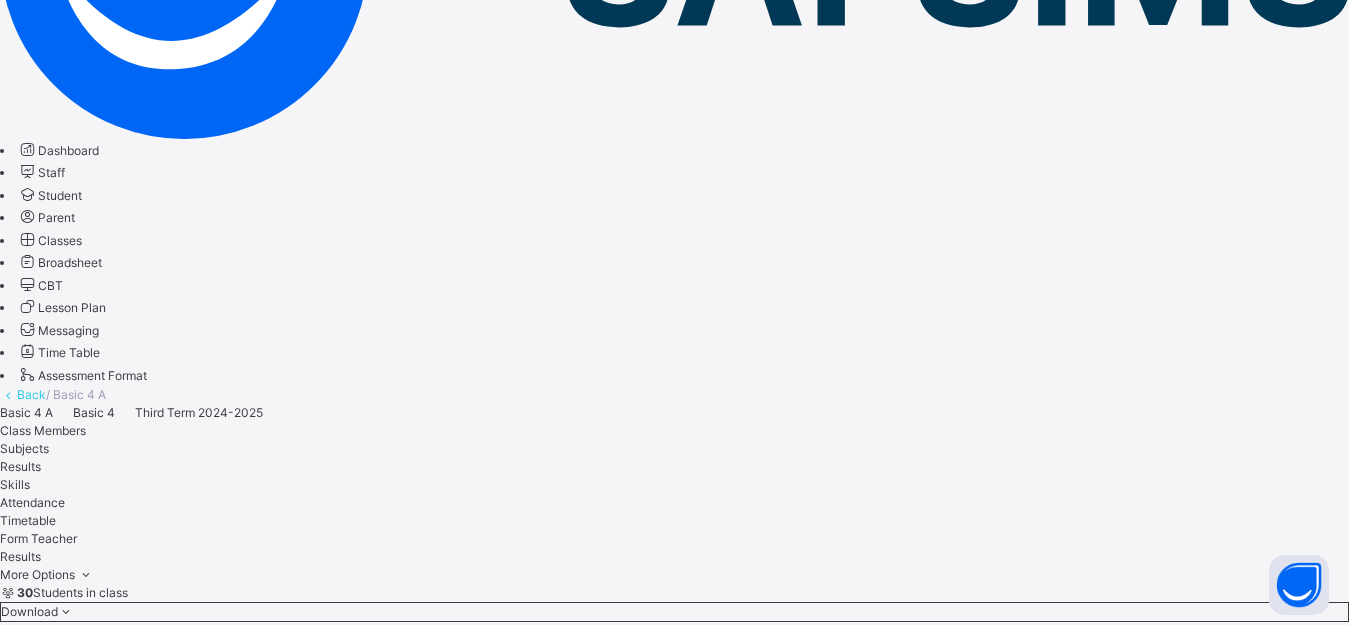 scroll, scrollTop: 0, scrollLeft: 0, axis: both 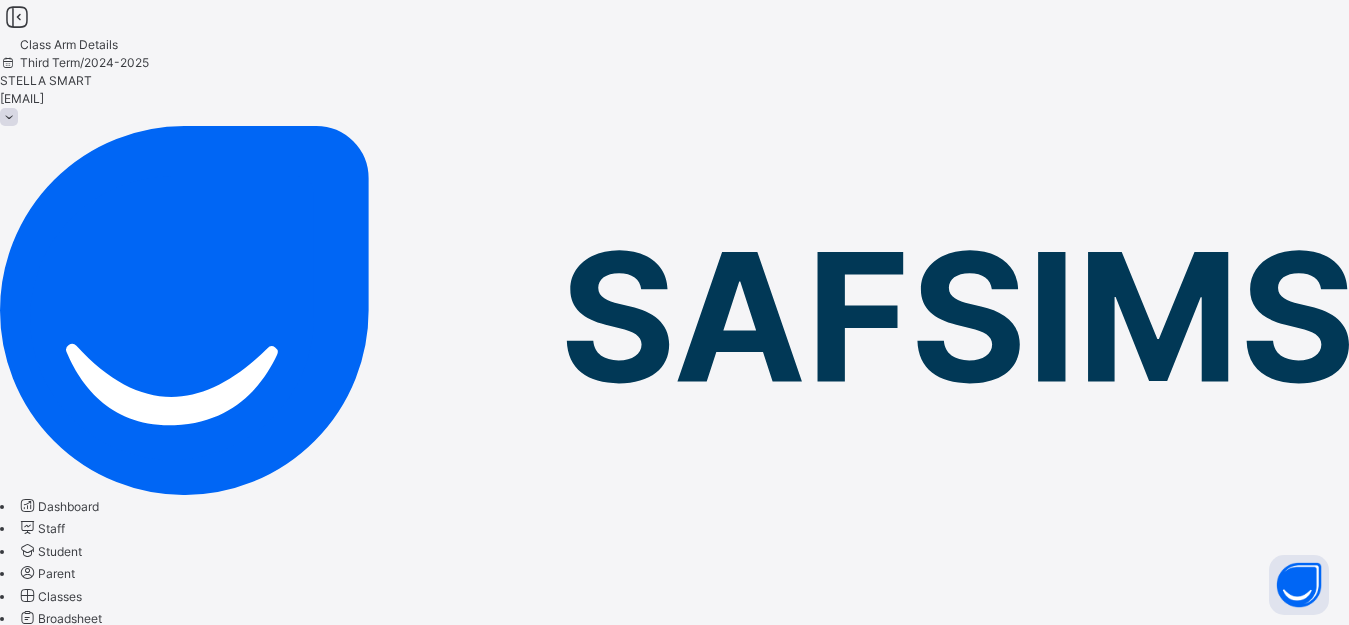 click on "Configuration" at bounding box center (79, 16501) 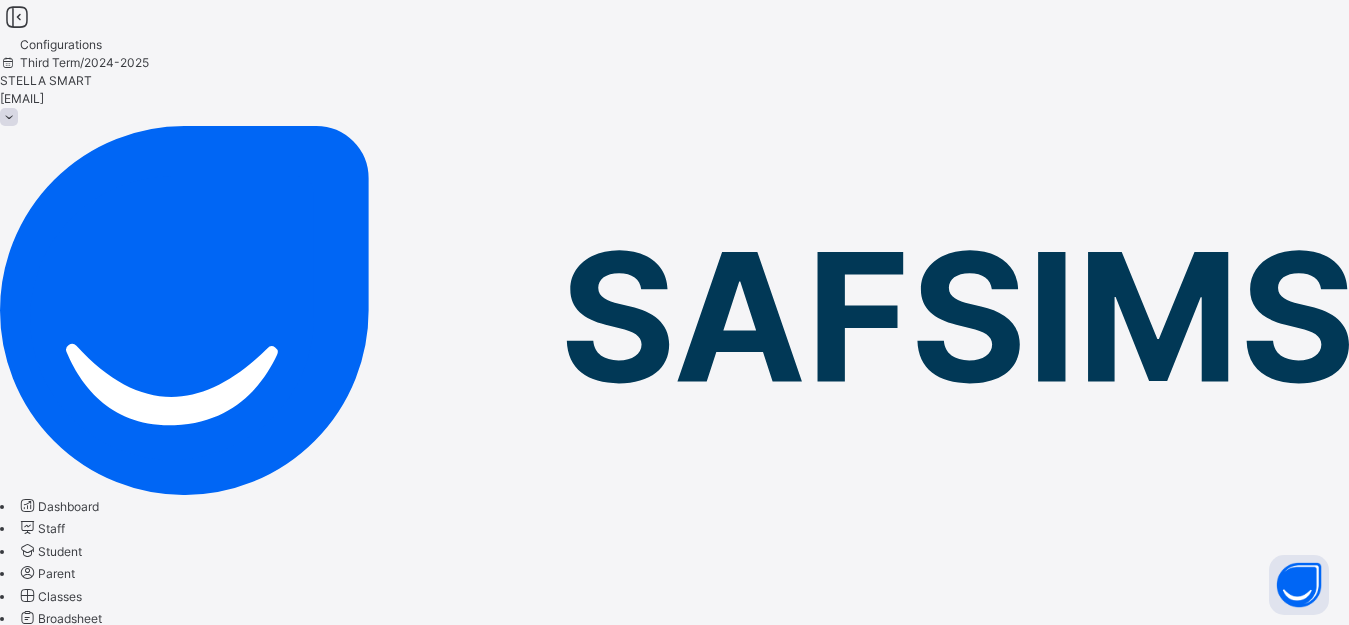 click at bounding box center [0, 1162] 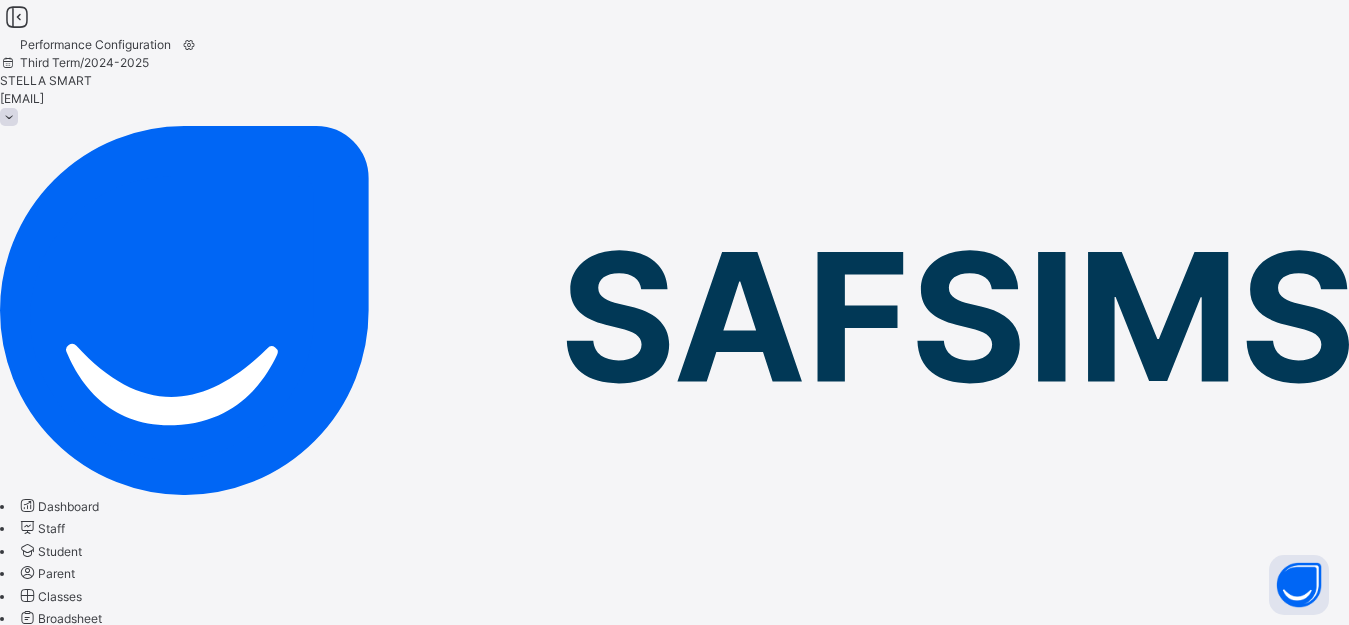 click on "Grading" at bounding box center [22, 786] 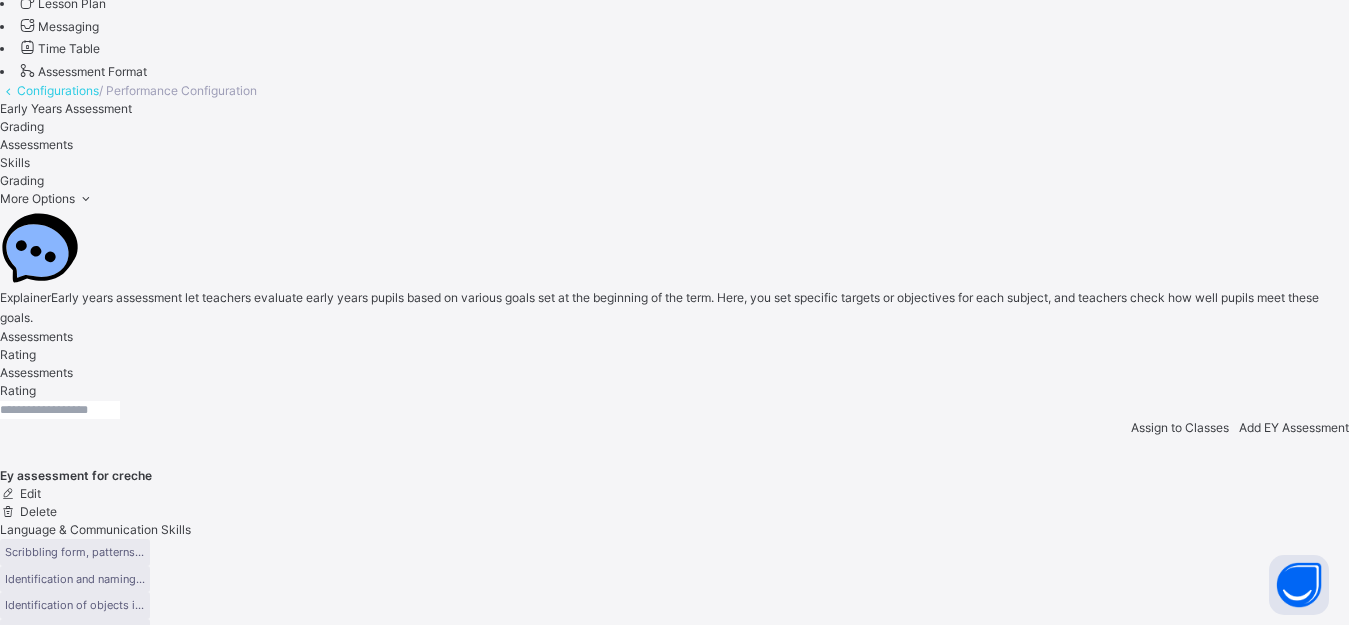 scroll, scrollTop: 781, scrollLeft: 0, axis: vertical 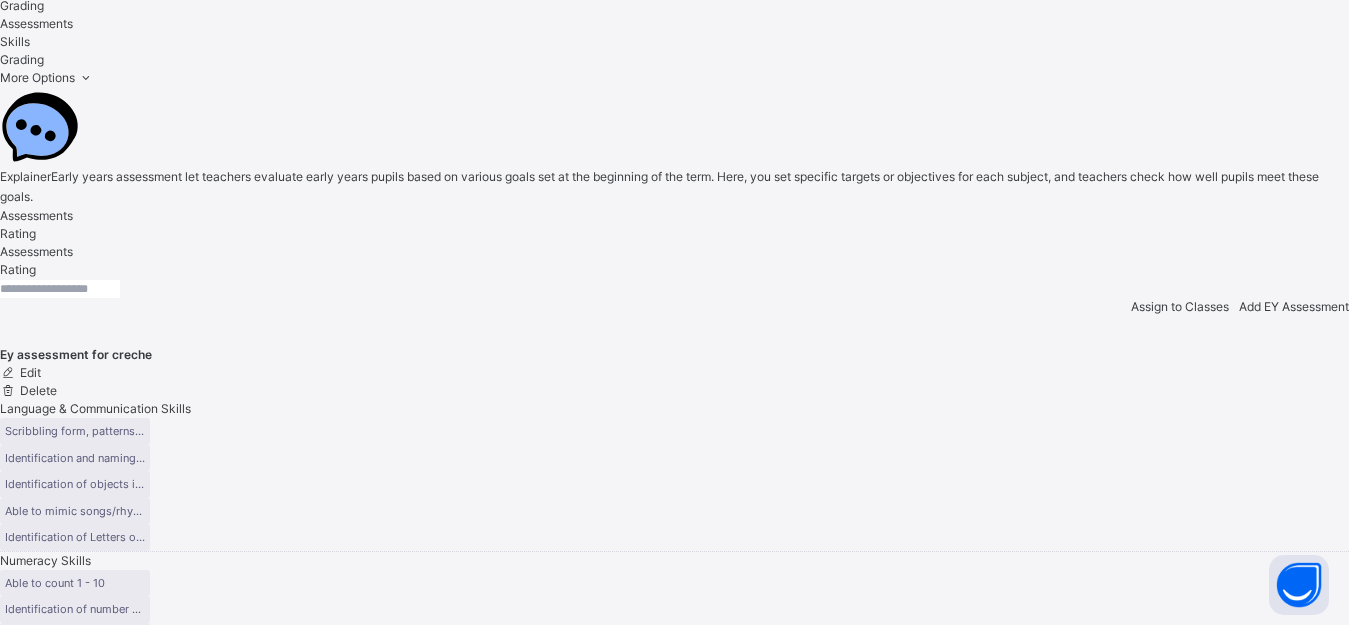 click at bounding box center (8, 4026) 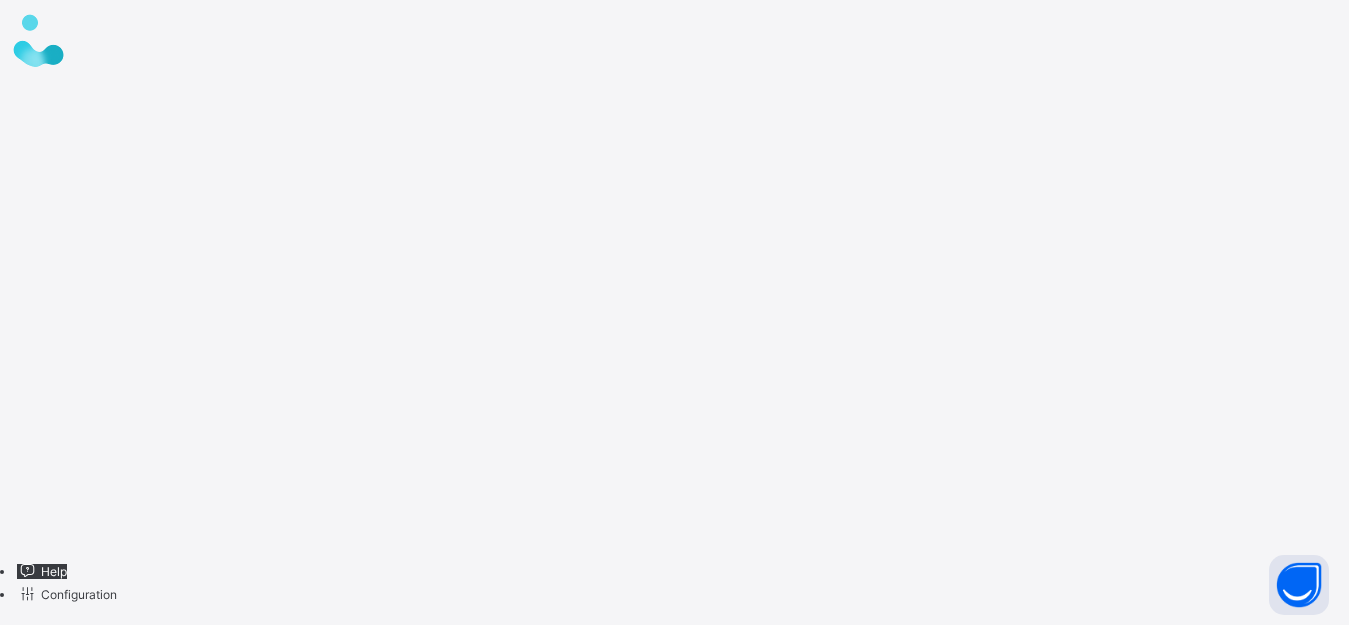 scroll, scrollTop: 0, scrollLeft: 0, axis: both 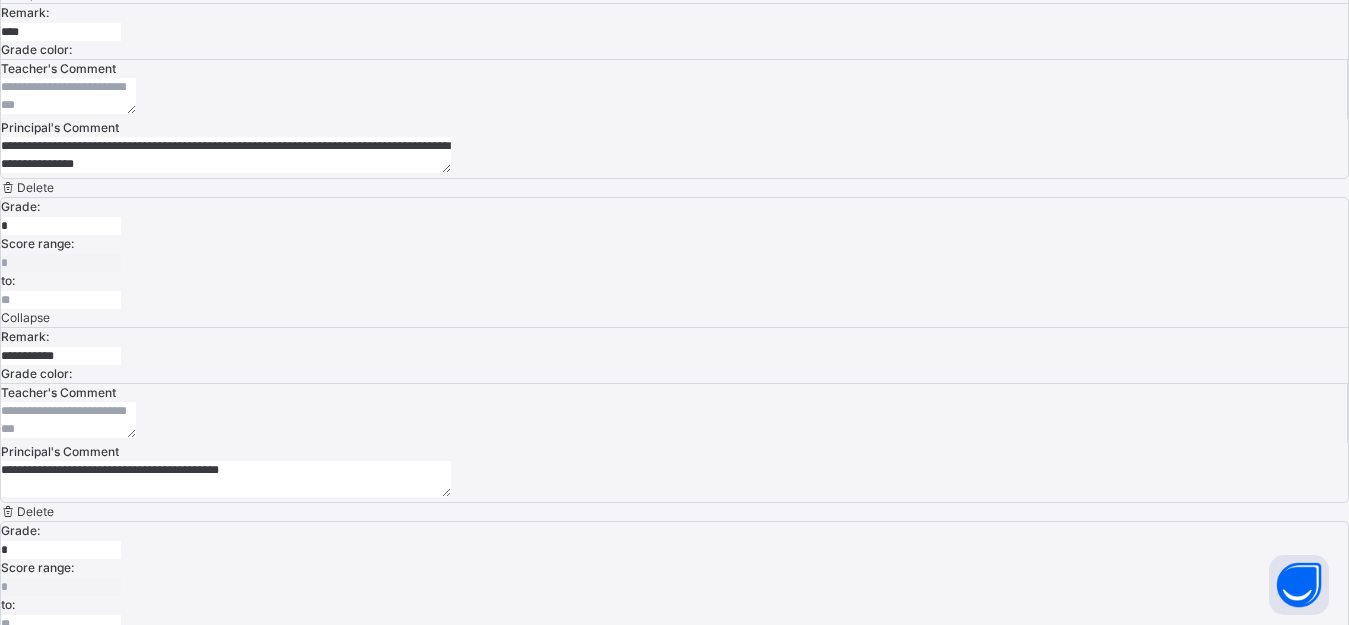 drag, startPoint x: 777, startPoint y: 445, endPoint x: 971, endPoint y: 455, distance: 194.25757 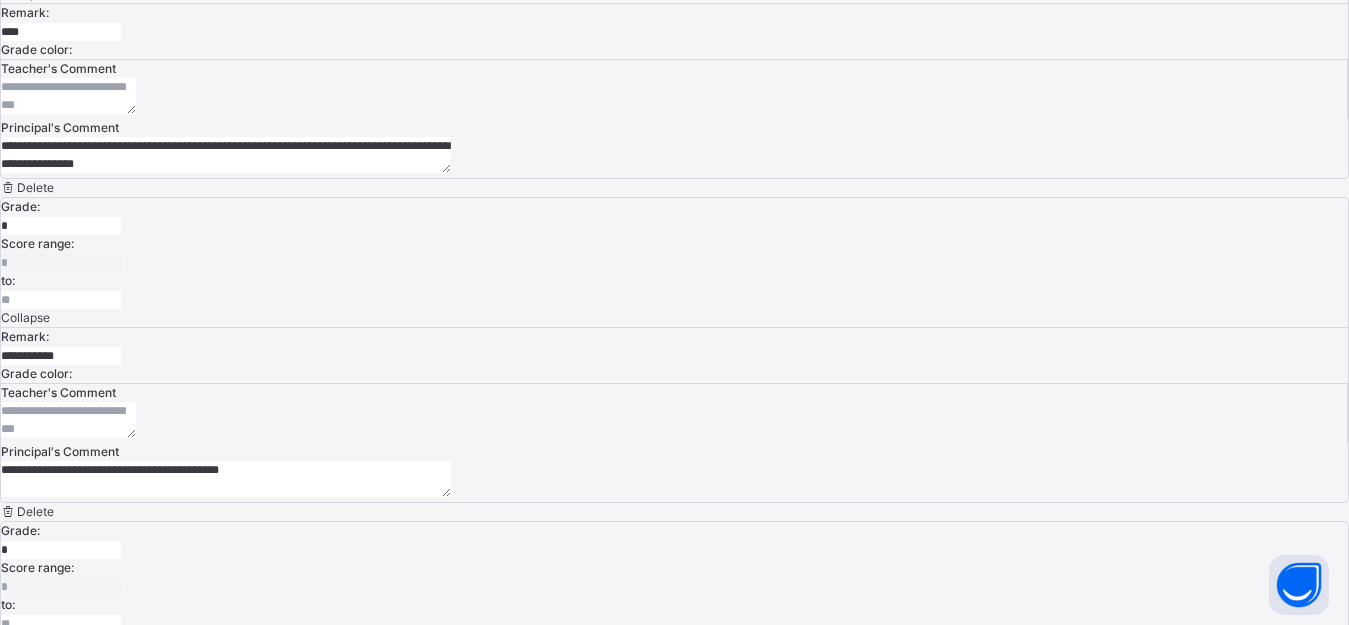 click on "**********" at bounding box center (226, 1451) 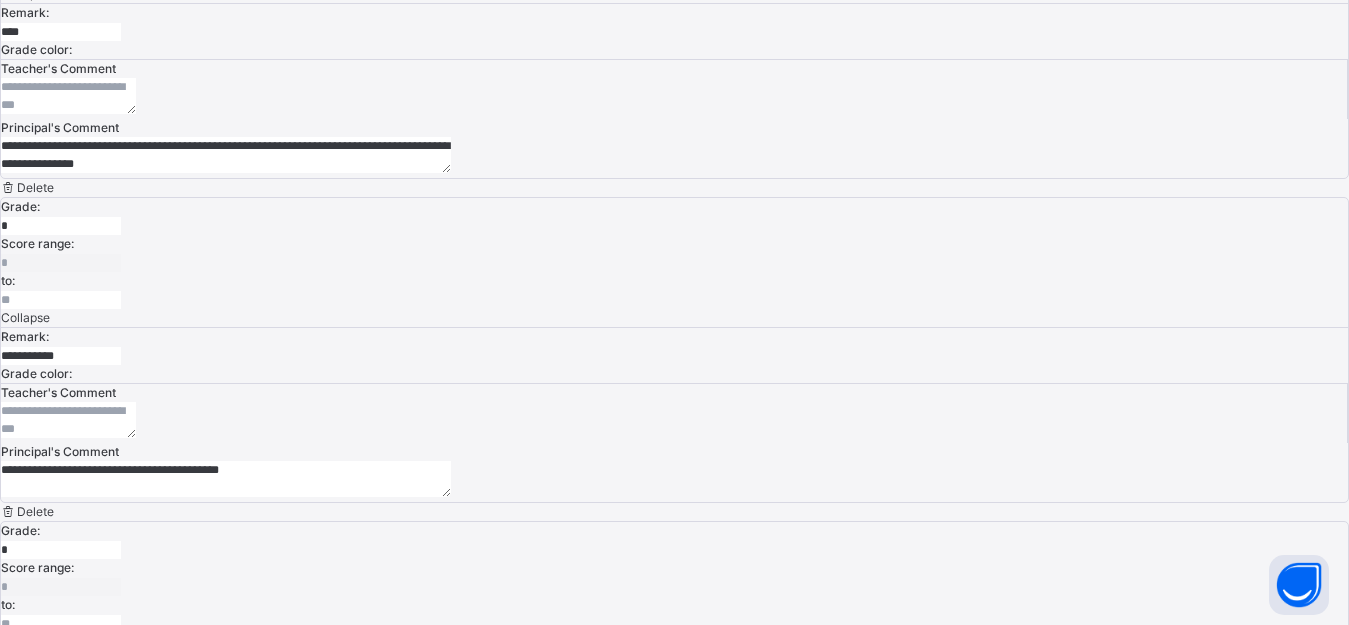 paste on "*" 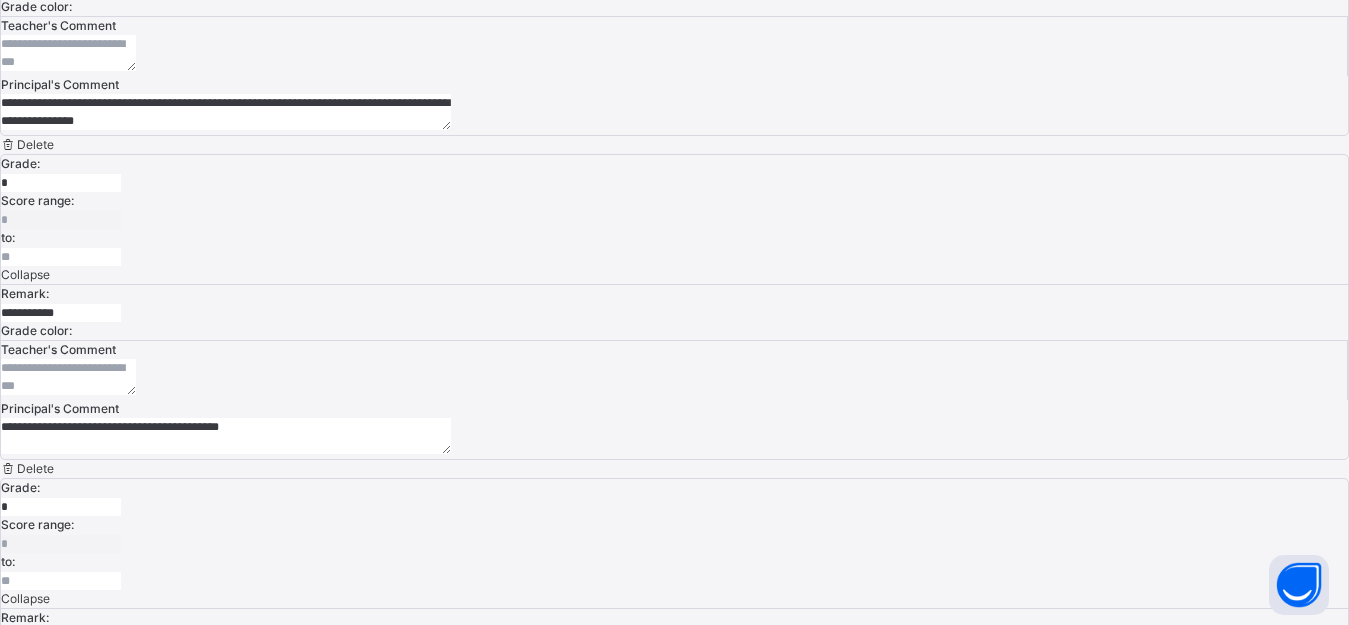 type on "**********" 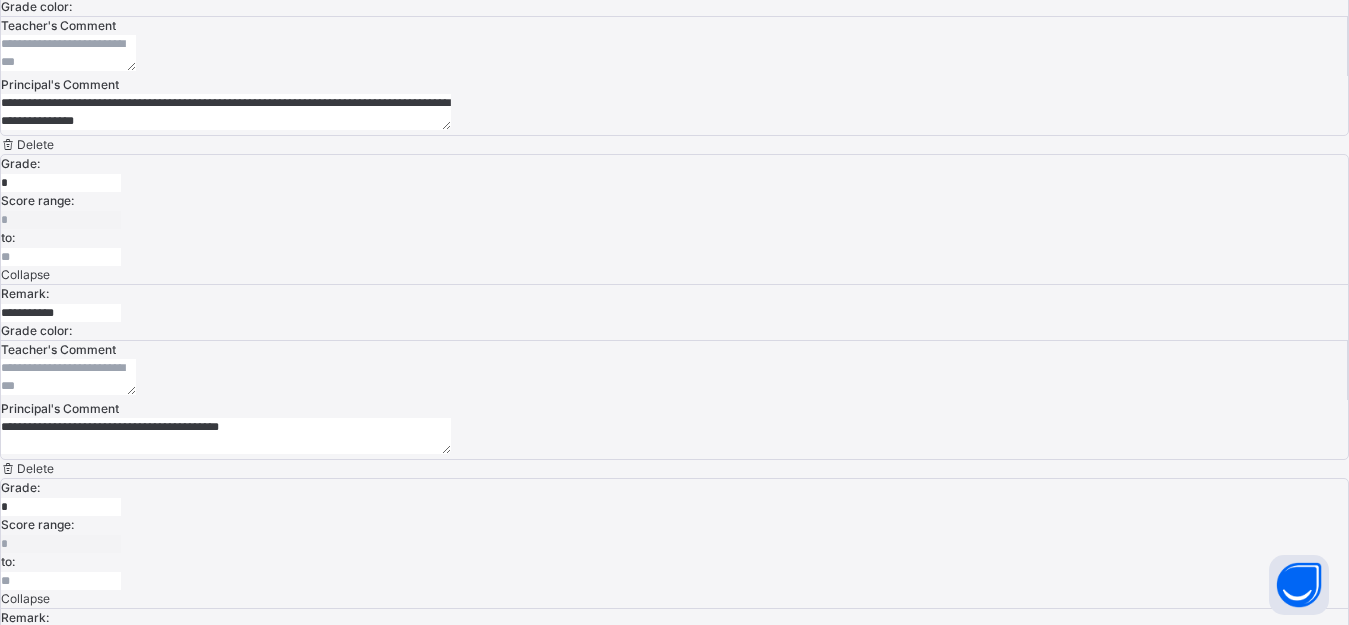 click on "Save changes" at bounding box center [40, 1477] 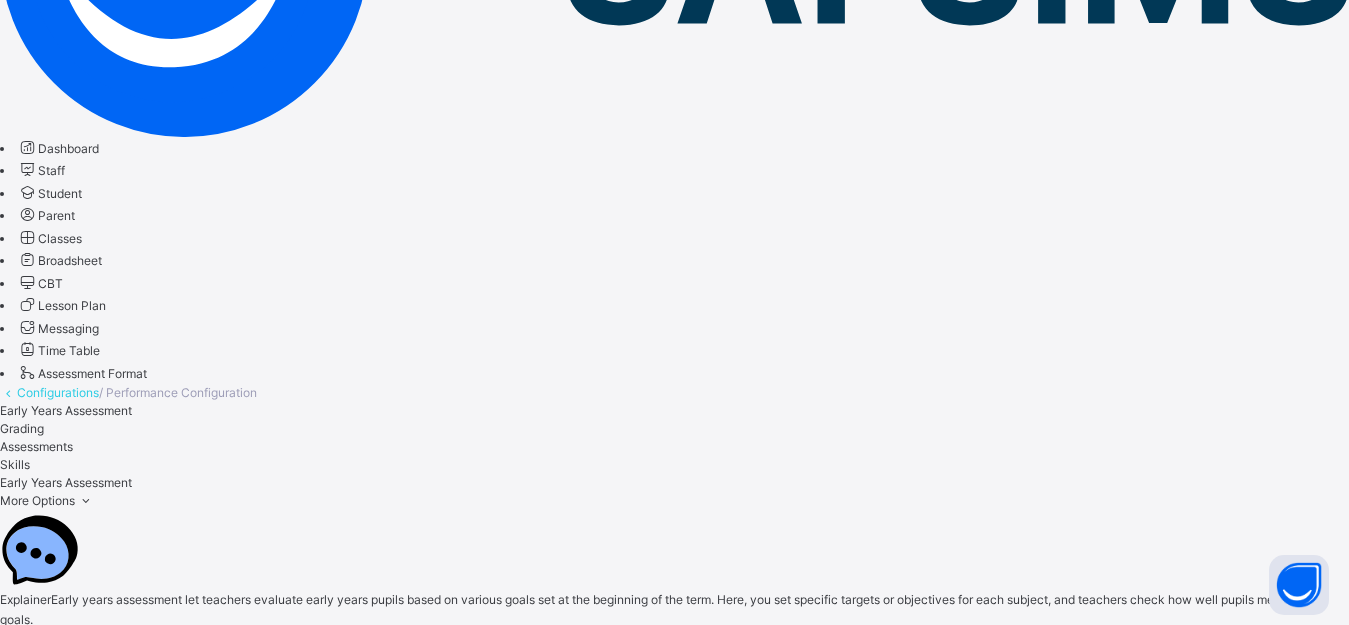 scroll, scrollTop: 1329, scrollLeft: 0, axis: vertical 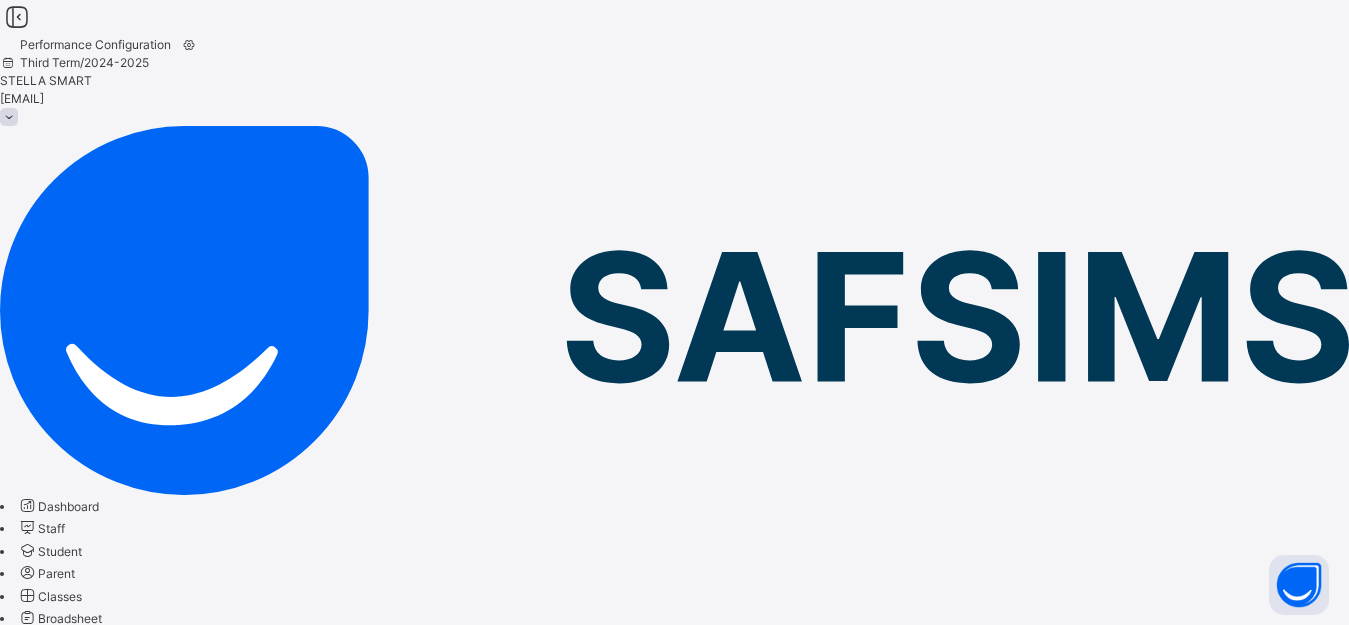 click on "Grading" at bounding box center (22, 786) 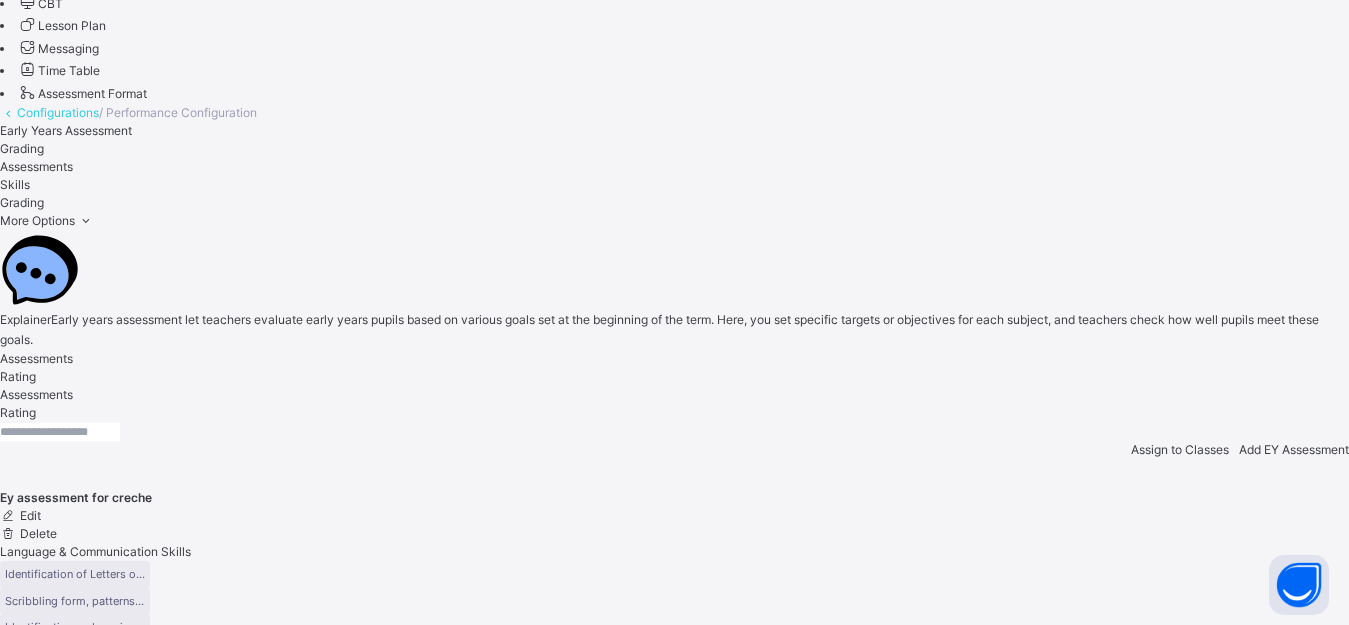 scroll, scrollTop: 781, scrollLeft: 0, axis: vertical 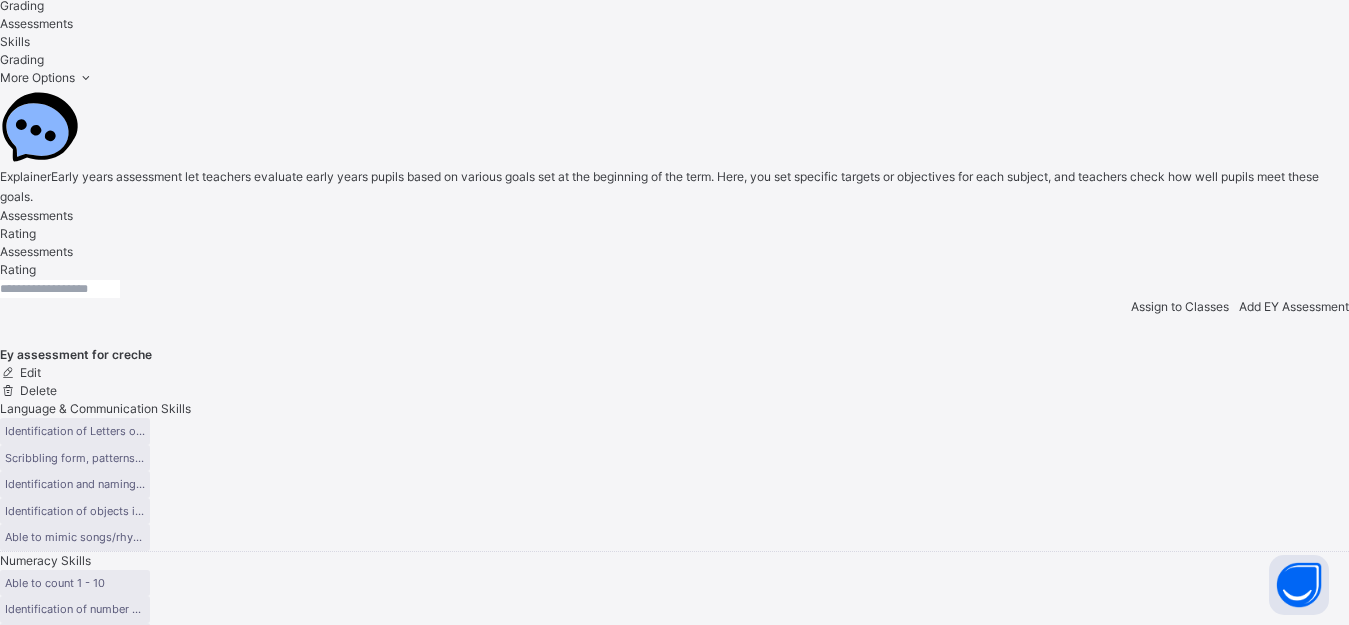 click at bounding box center [8, 4026] 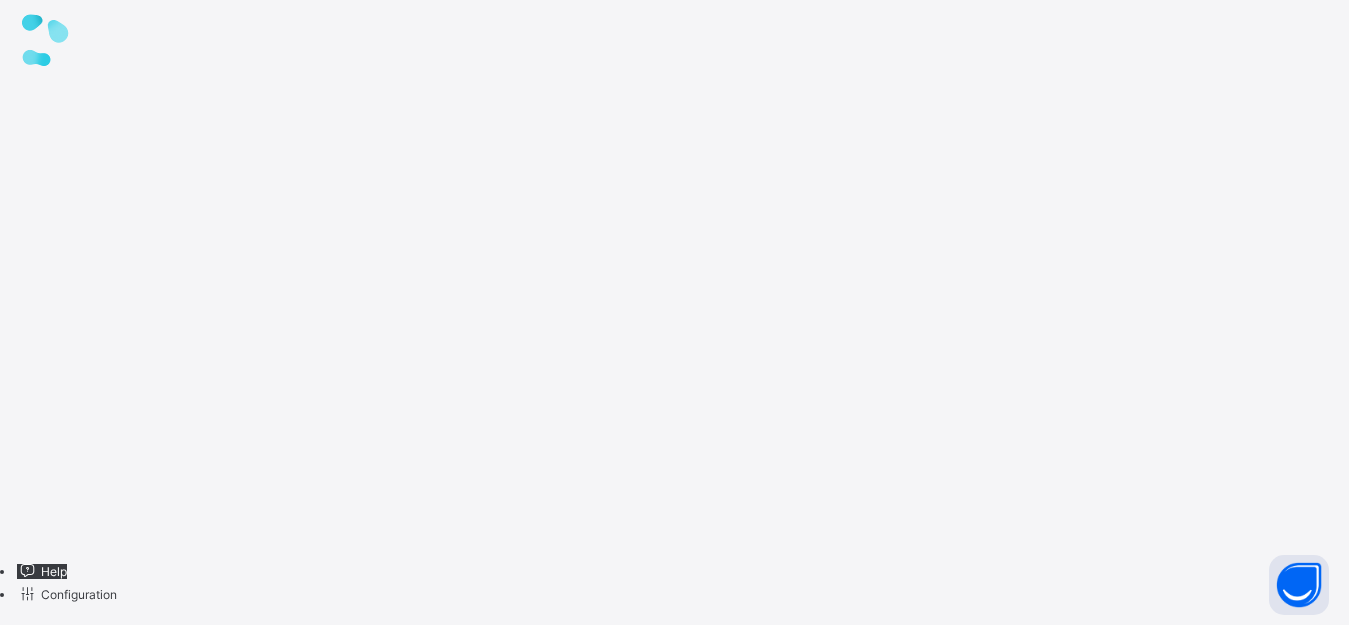 scroll, scrollTop: 0, scrollLeft: 0, axis: both 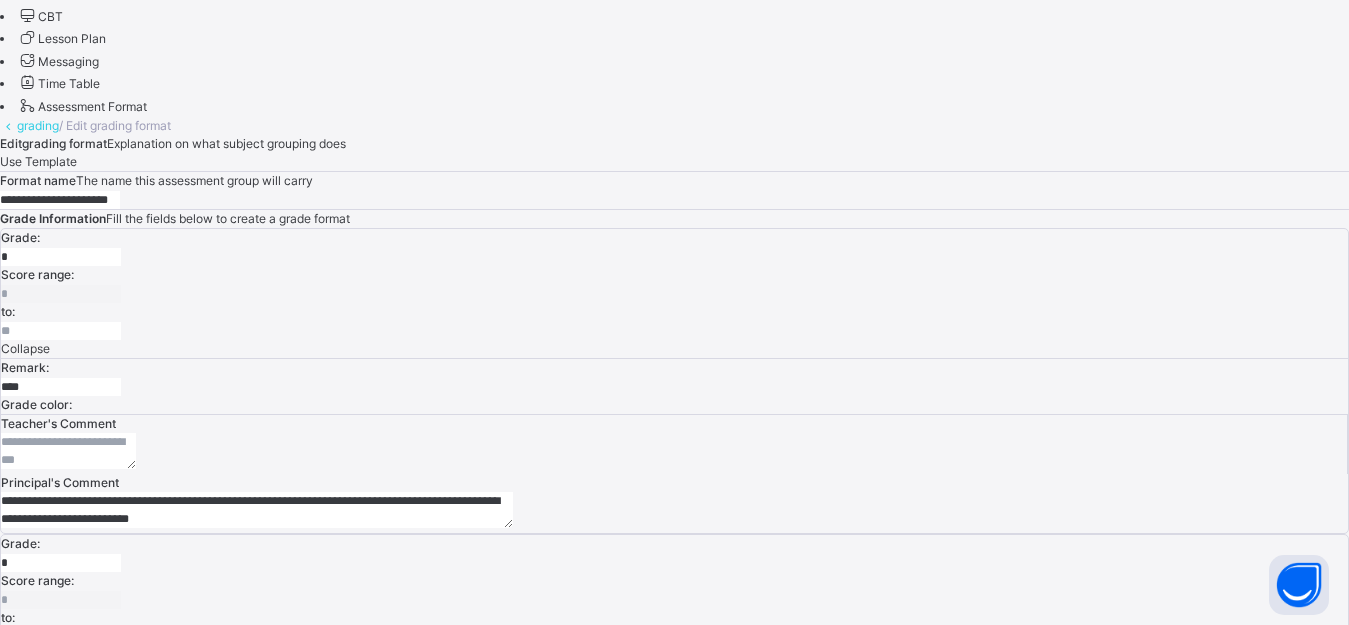 drag, startPoint x: 742, startPoint y: 419, endPoint x: 1045, endPoint y: 394, distance: 304.0296 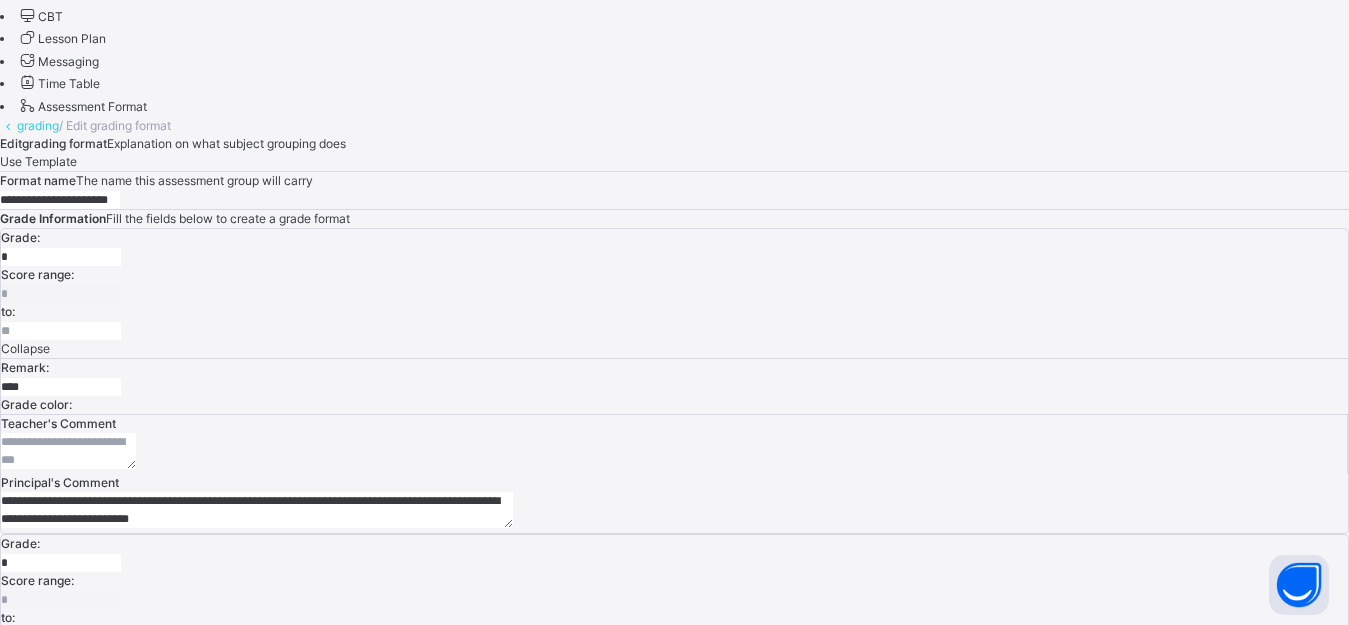paste on "**********" 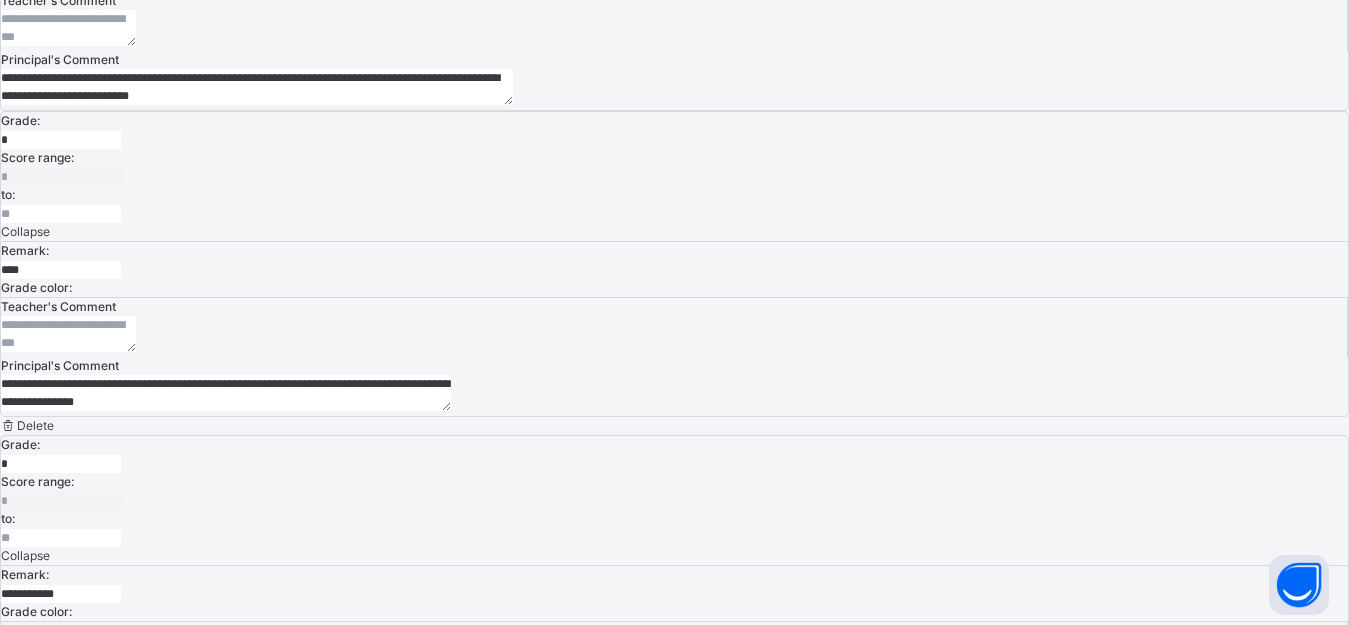 scroll, scrollTop: 1329, scrollLeft: 0, axis: vertical 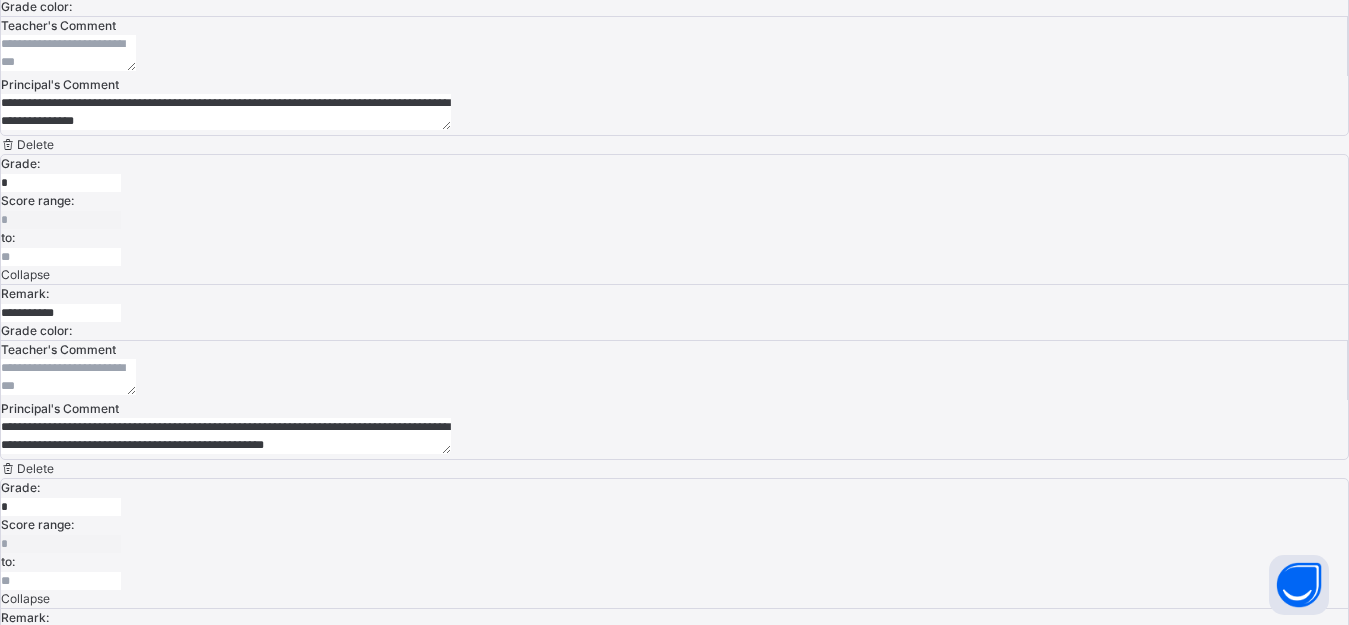 click on "Save changes" at bounding box center [40, 1477] 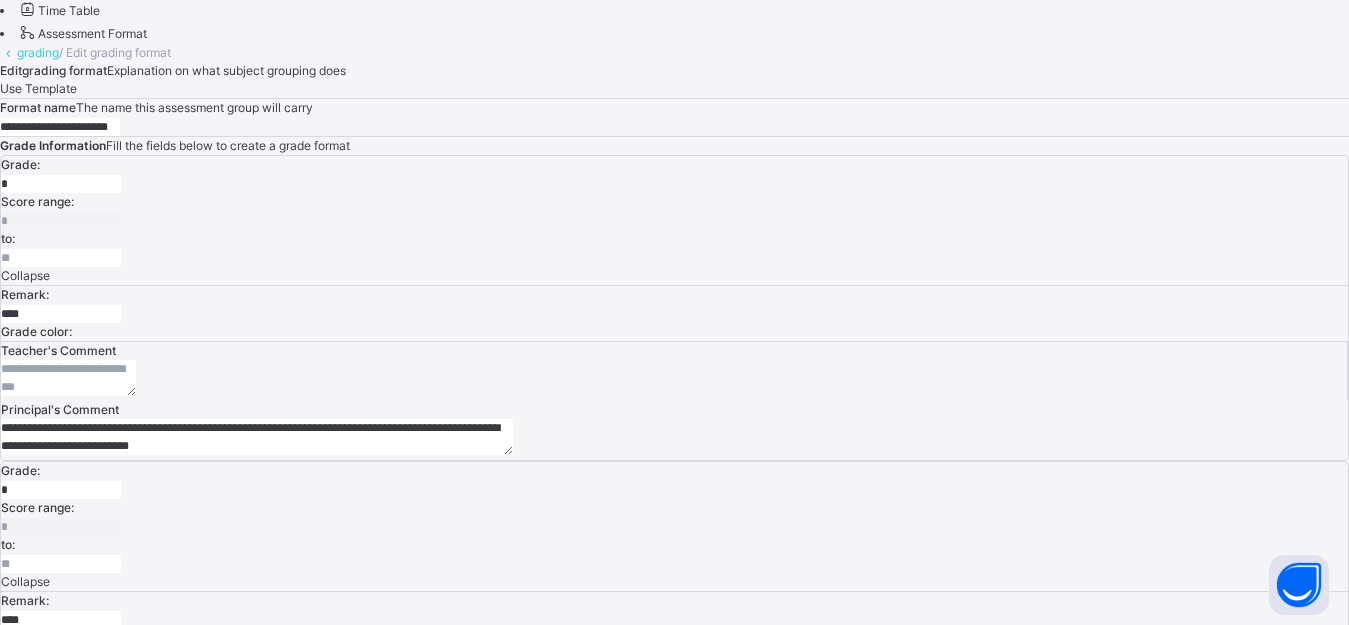 scroll, scrollTop: 671, scrollLeft: 0, axis: vertical 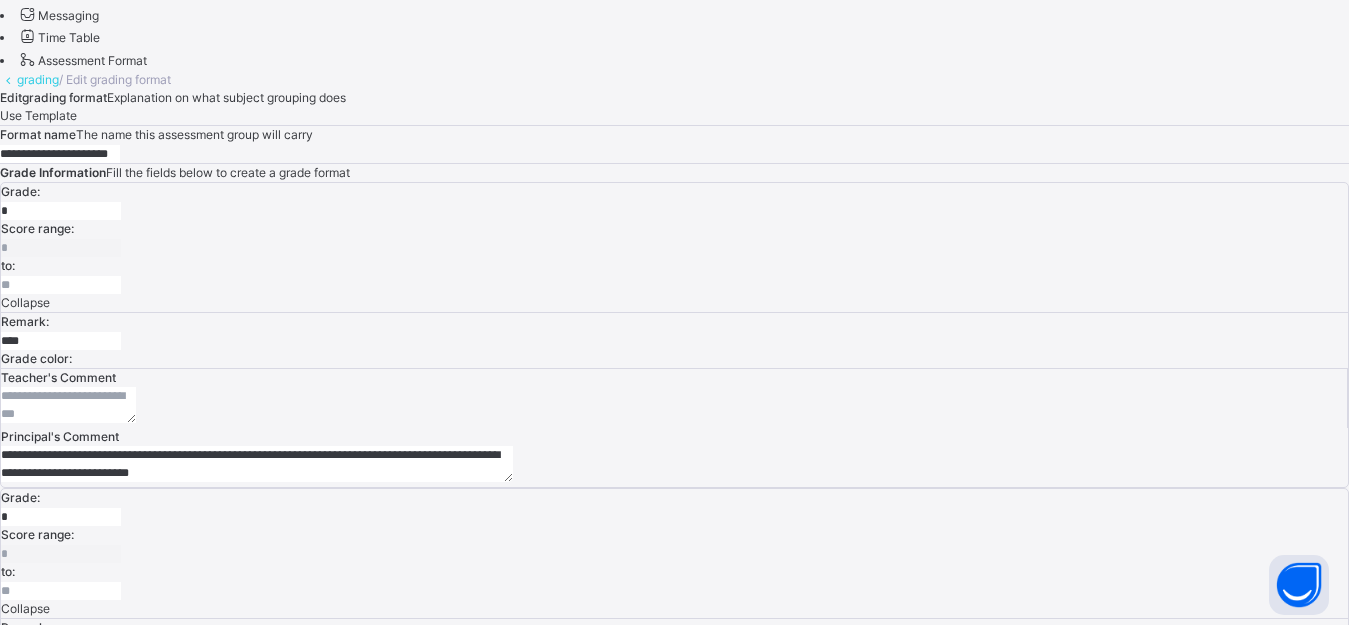 drag, startPoint x: 741, startPoint y: 371, endPoint x: 1147, endPoint y: 404, distance: 407.33893 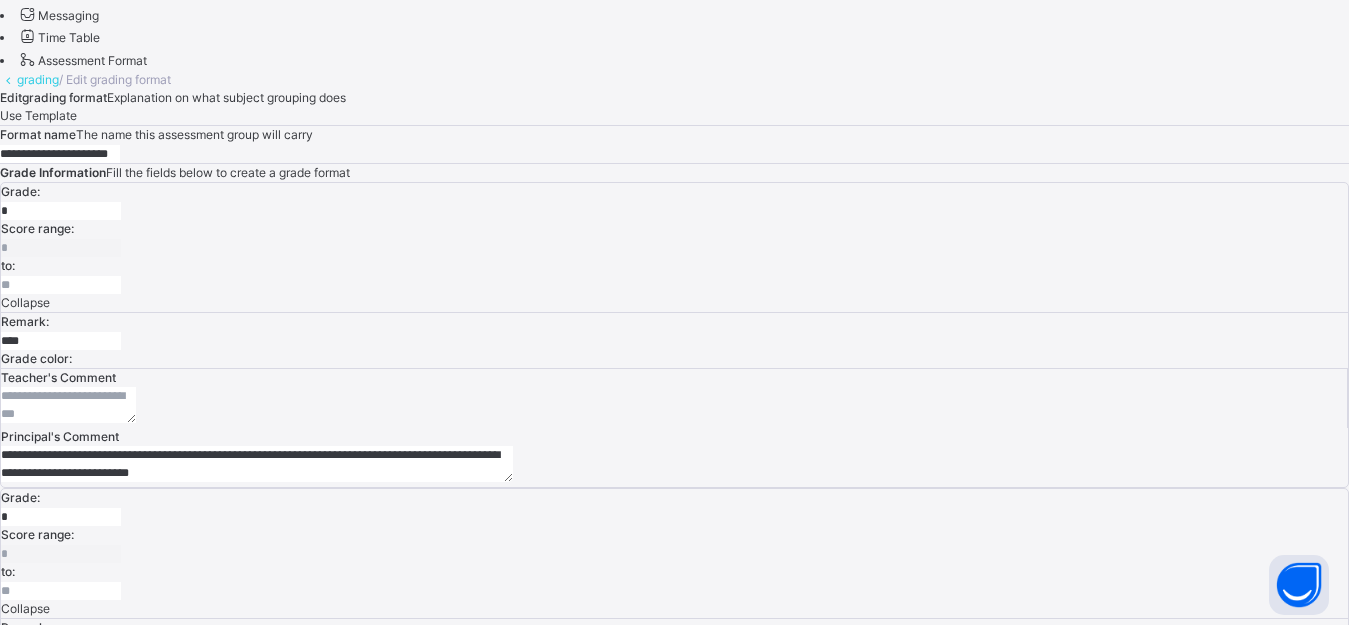 click on "**********" at bounding box center [226, 1094] 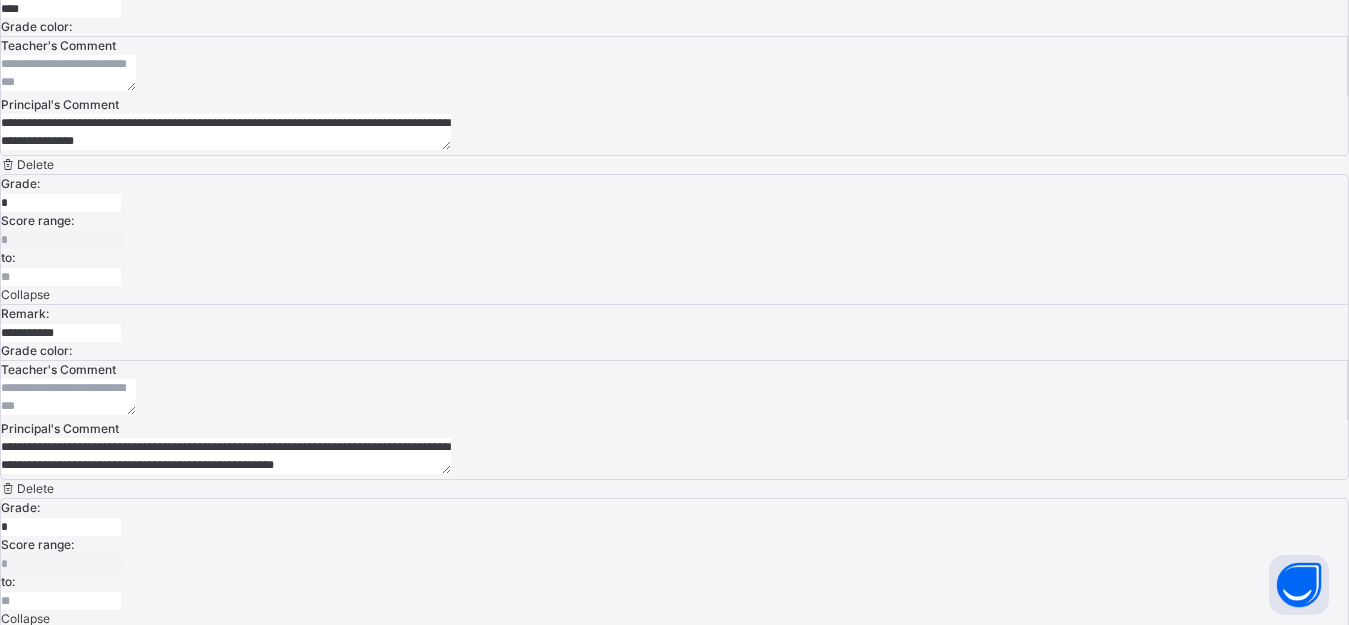 scroll, scrollTop: 1329, scrollLeft: 0, axis: vertical 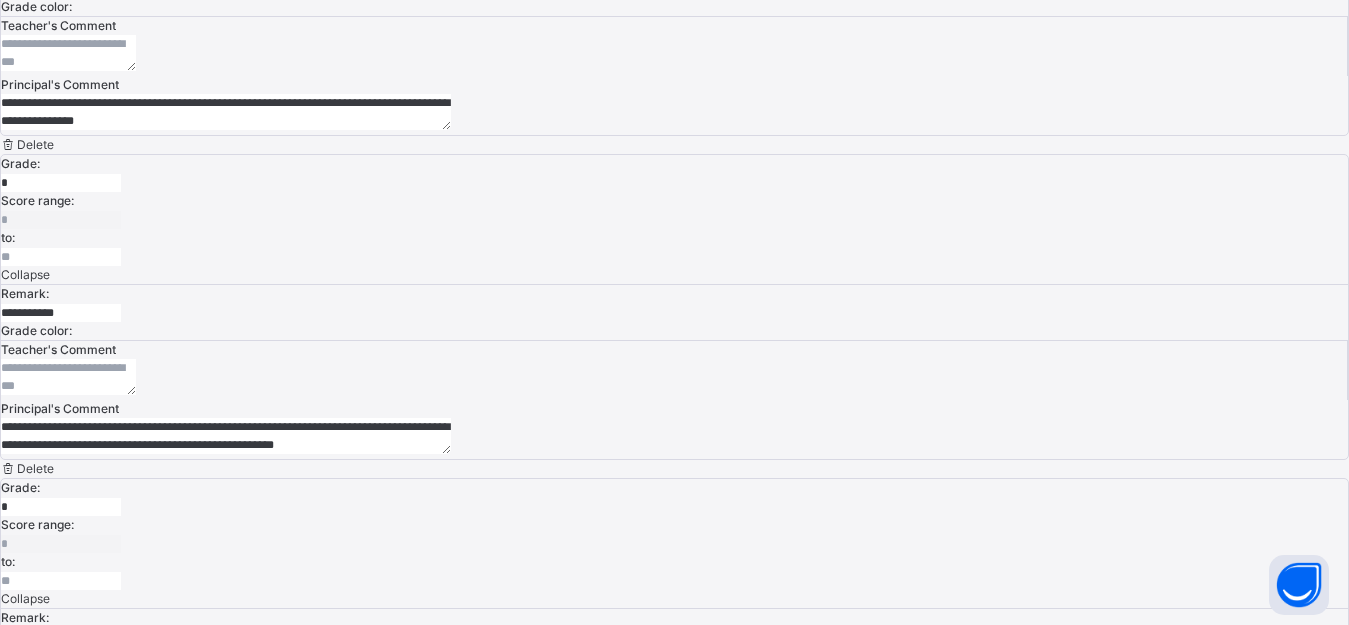 click on "Save changes" at bounding box center (40, 1477) 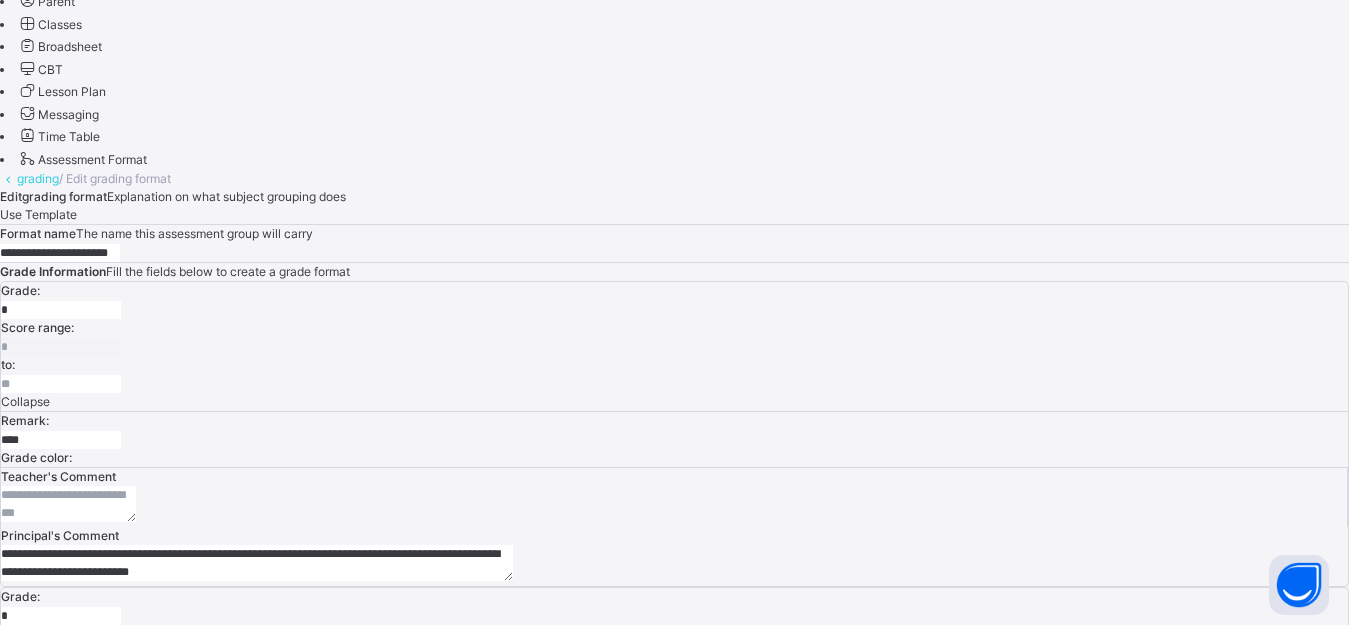 scroll, scrollTop: 622, scrollLeft: 0, axis: vertical 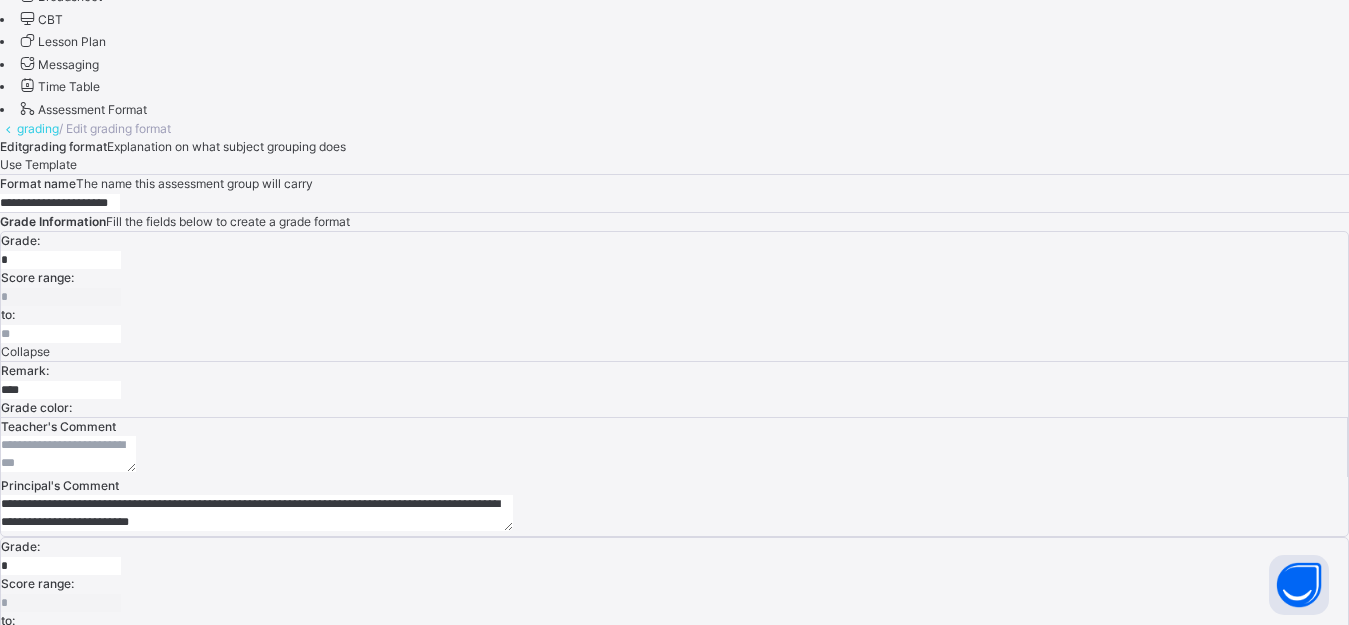 click on "**********" at bounding box center (226, 1143) 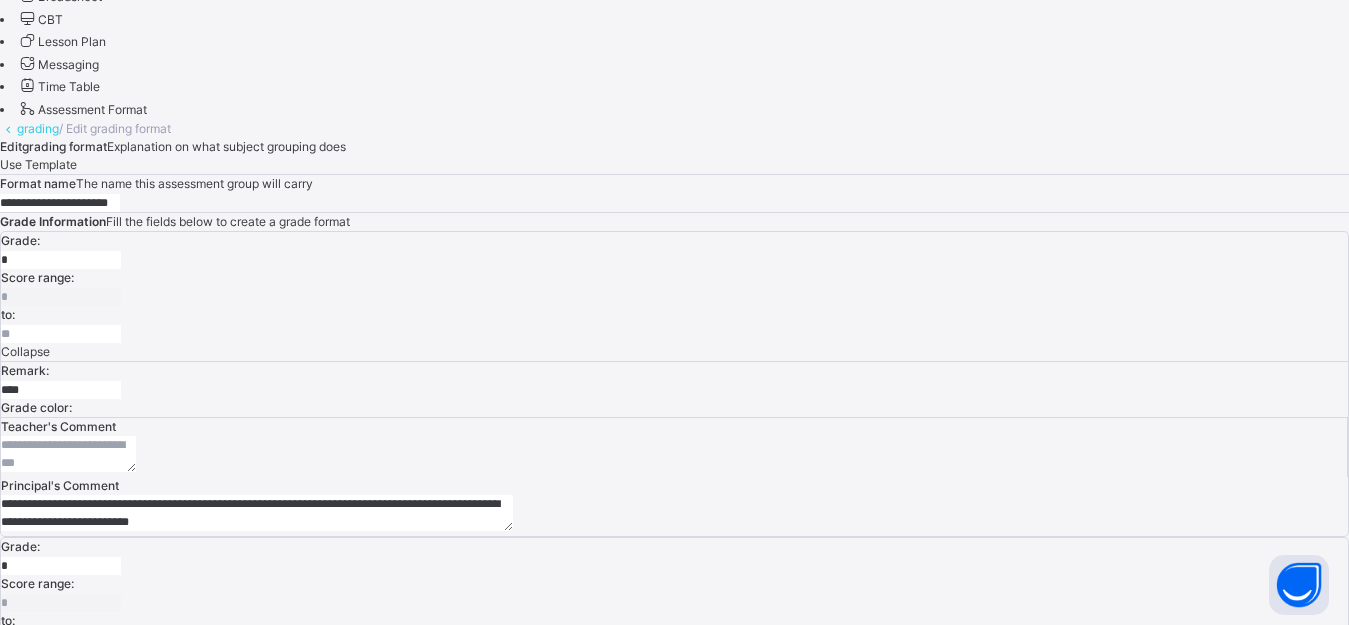 click on "**********" at bounding box center [226, 1143] 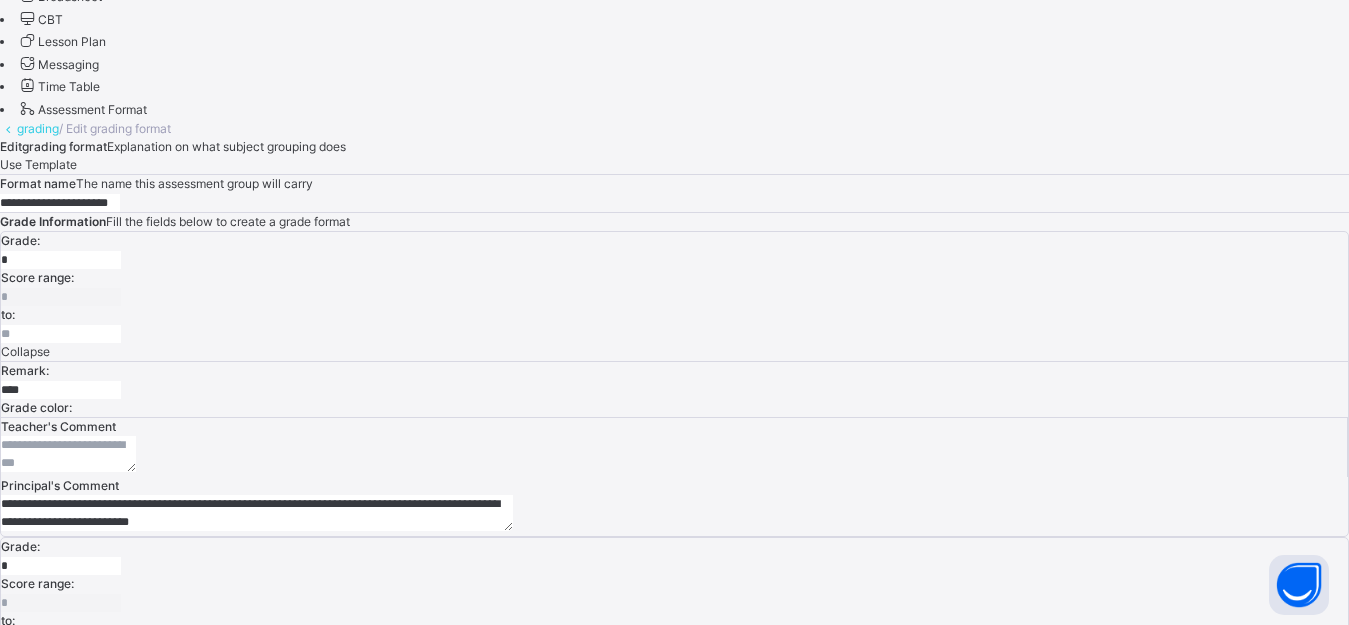 drag, startPoint x: 1064, startPoint y: 422, endPoint x: 1112, endPoint y: 424, distance: 48.04165 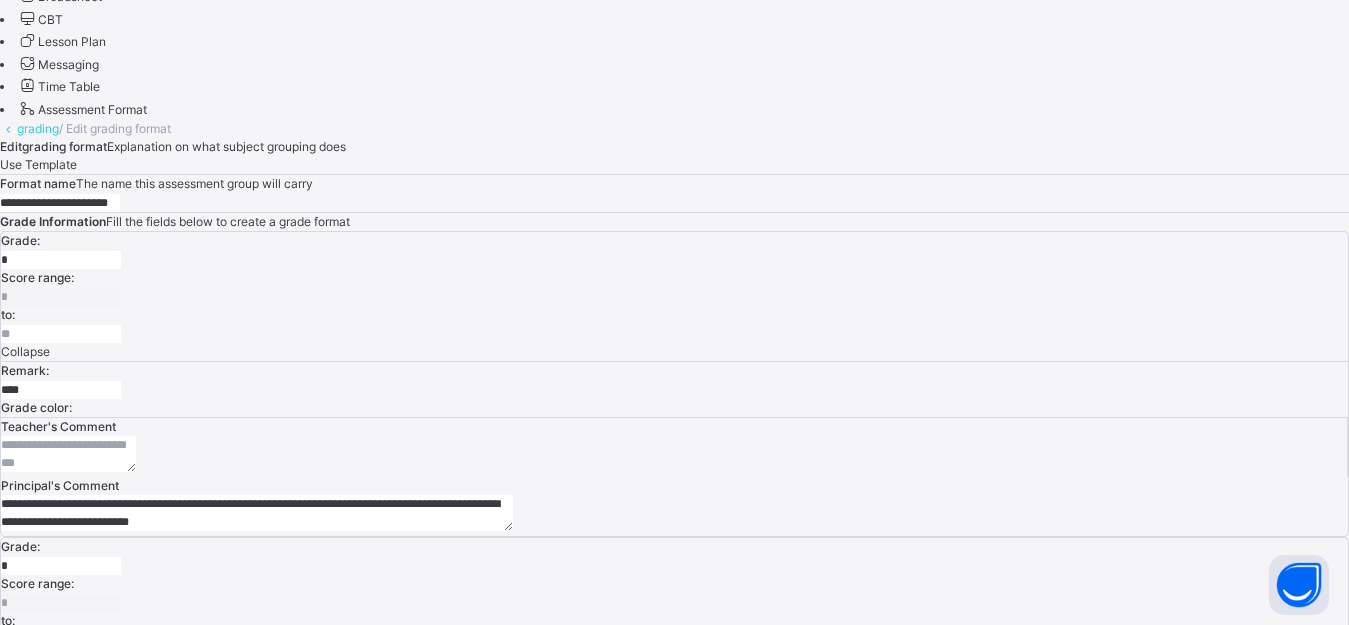 click on "**********" at bounding box center (226, 1143) 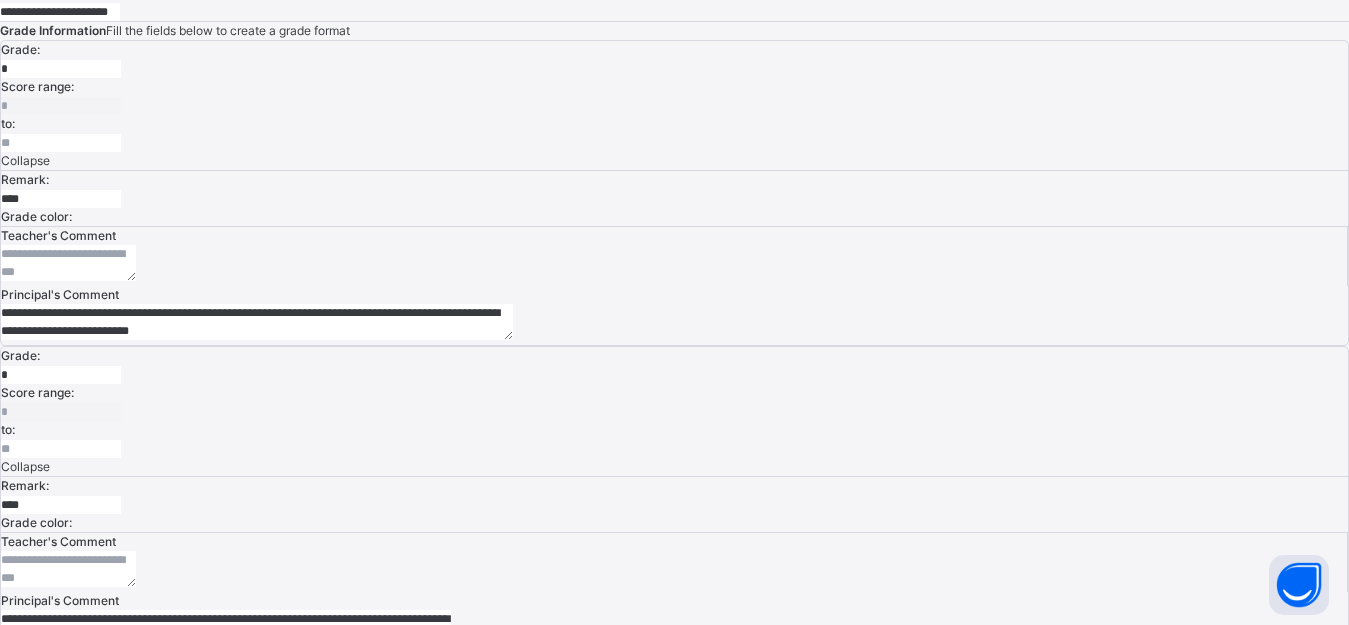 scroll, scrollTop: 1329, scrollLeft: 0, axis: vertical 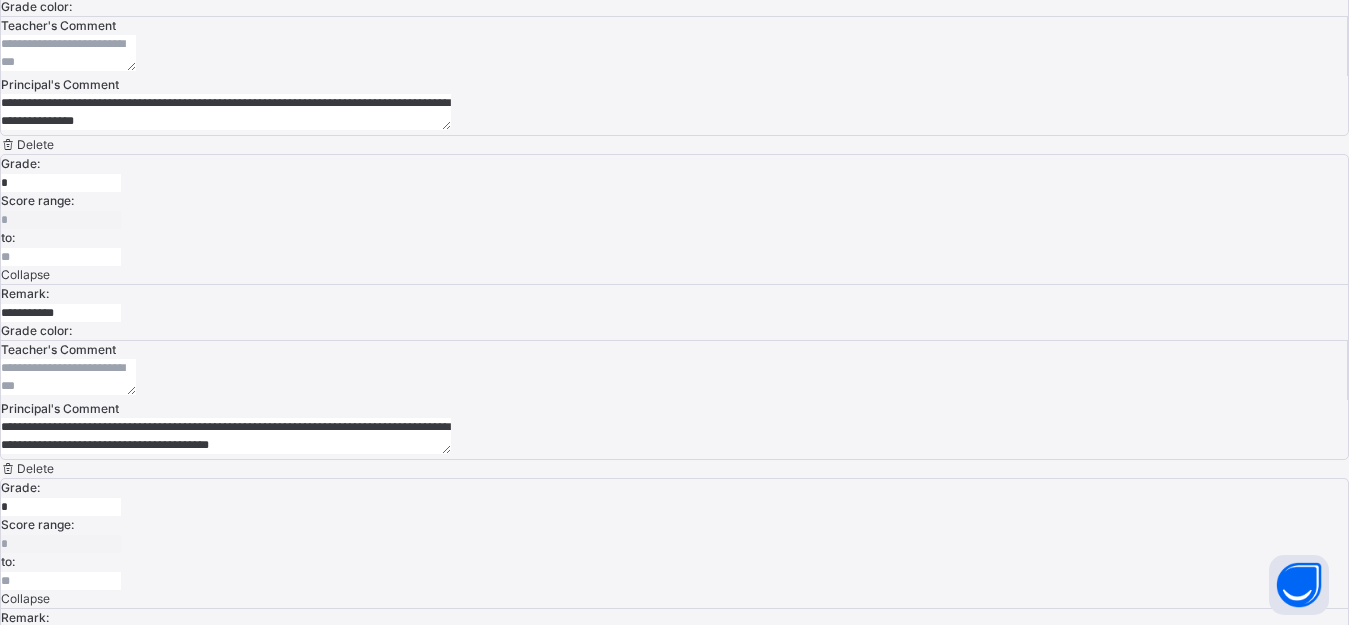 type on "**********" 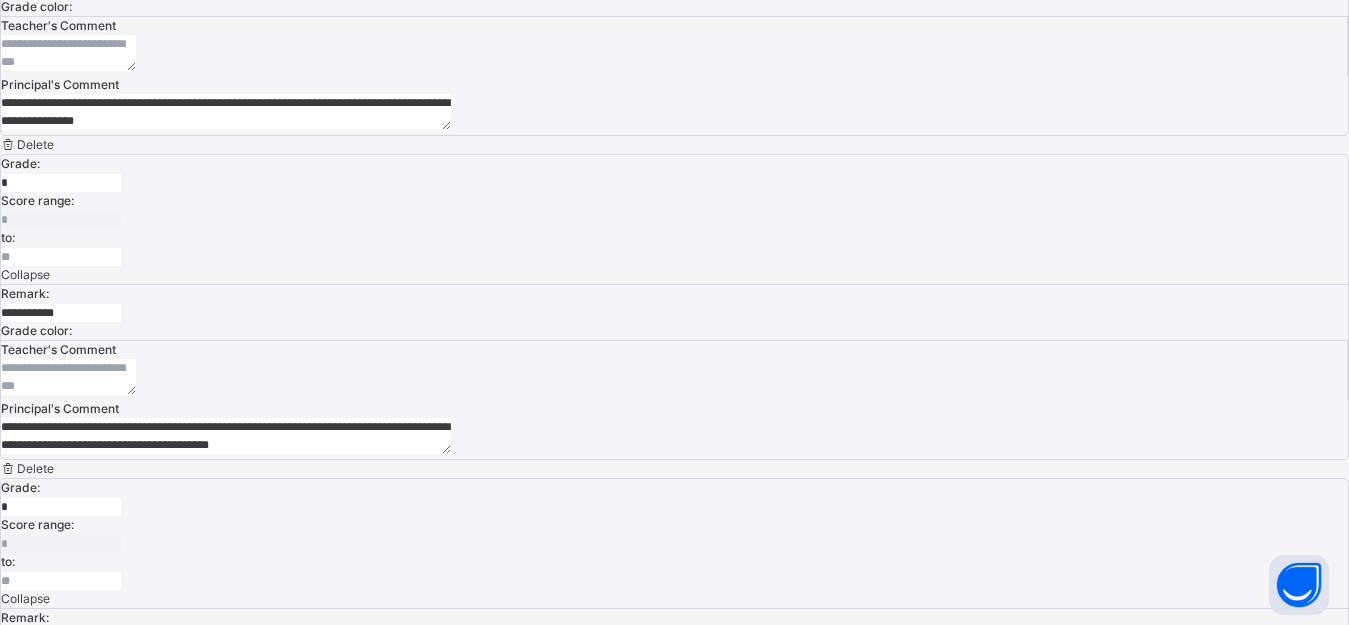 click on "Save changes" at bounding box center [40, 1477] 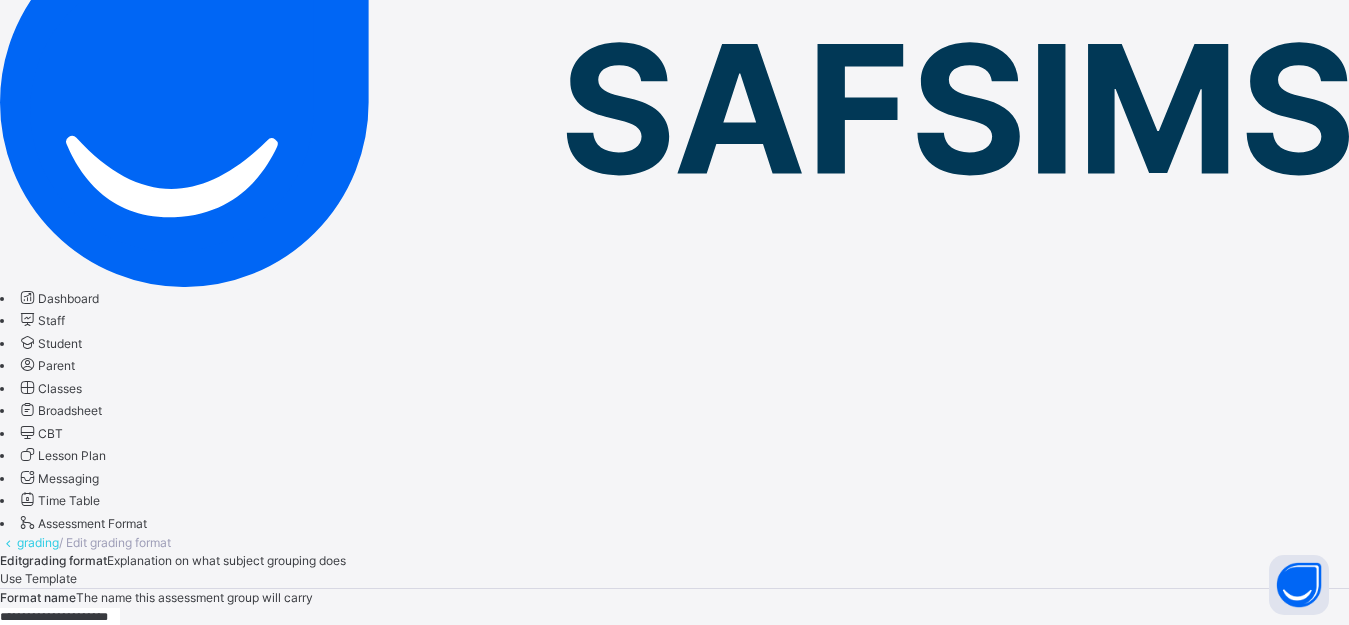 scroll, scrollTop: 0, scrollLeft: 0, axis: both 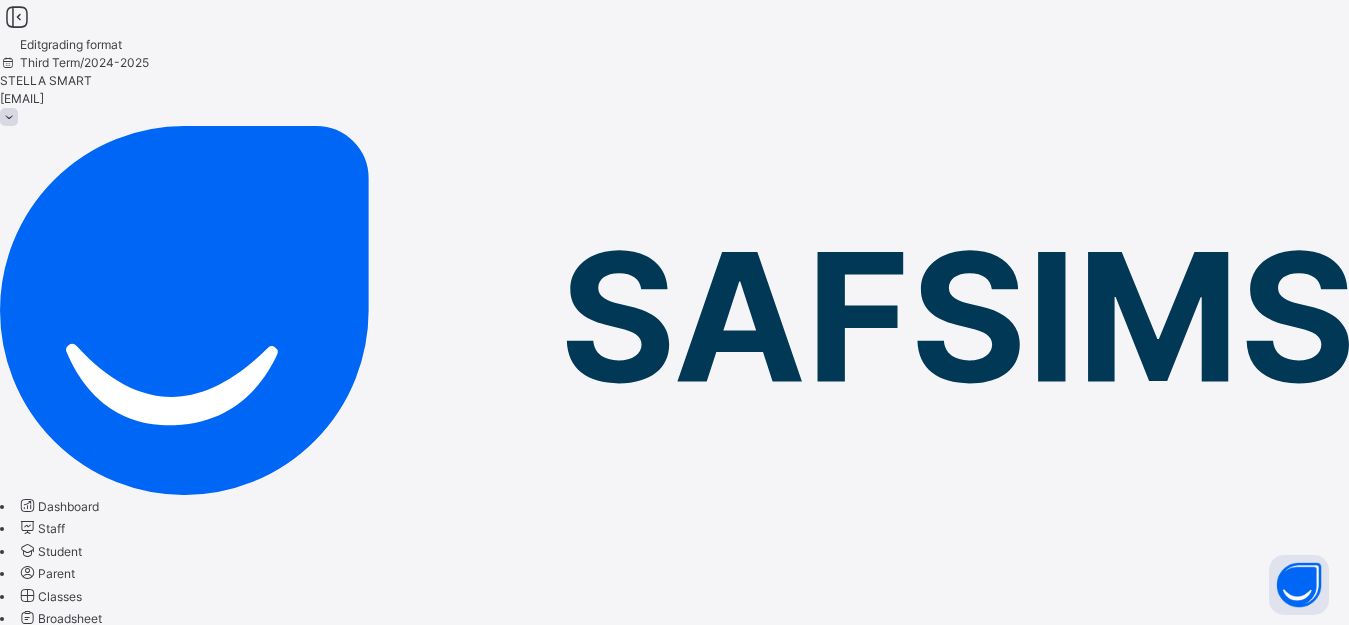 click on "Classes" at bounding box center (60, 596) 